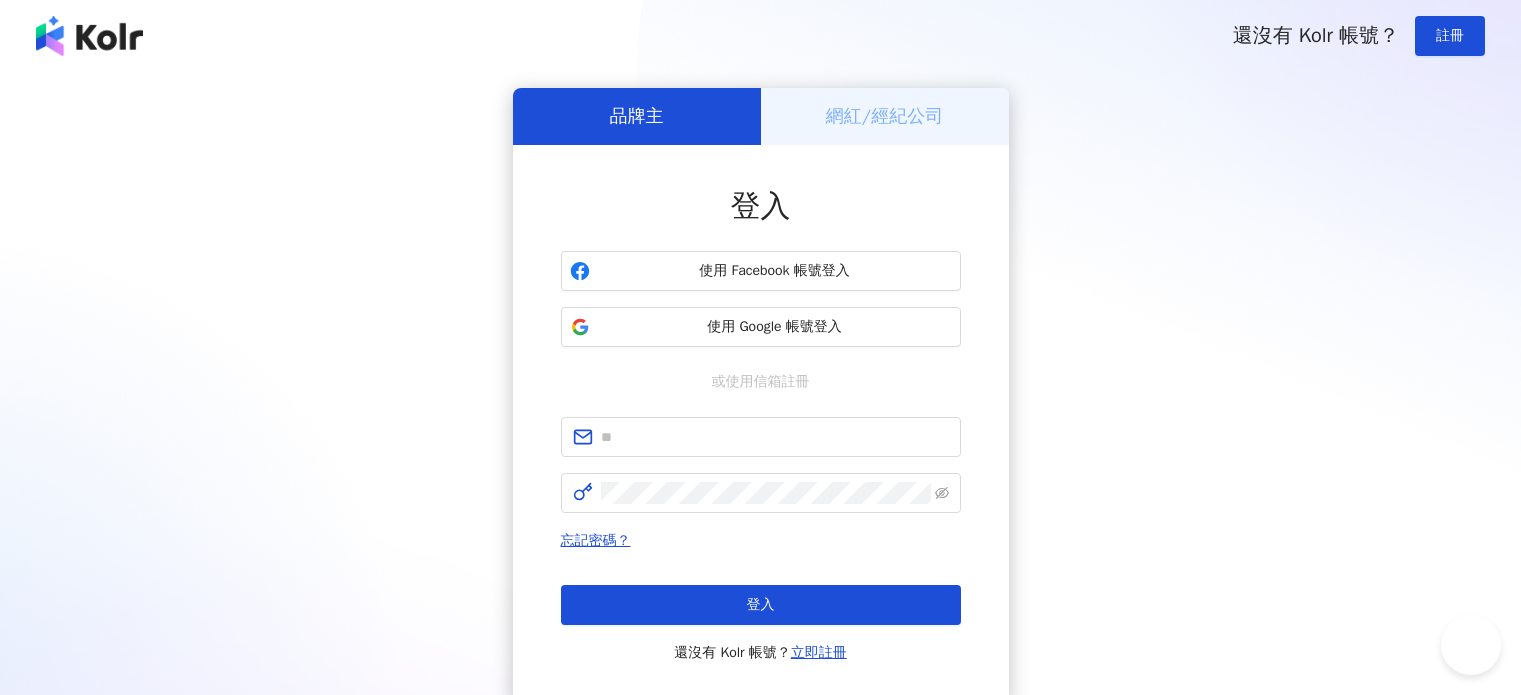 scroll, scrollTop: 0, scrollLeft: 0, axis: both 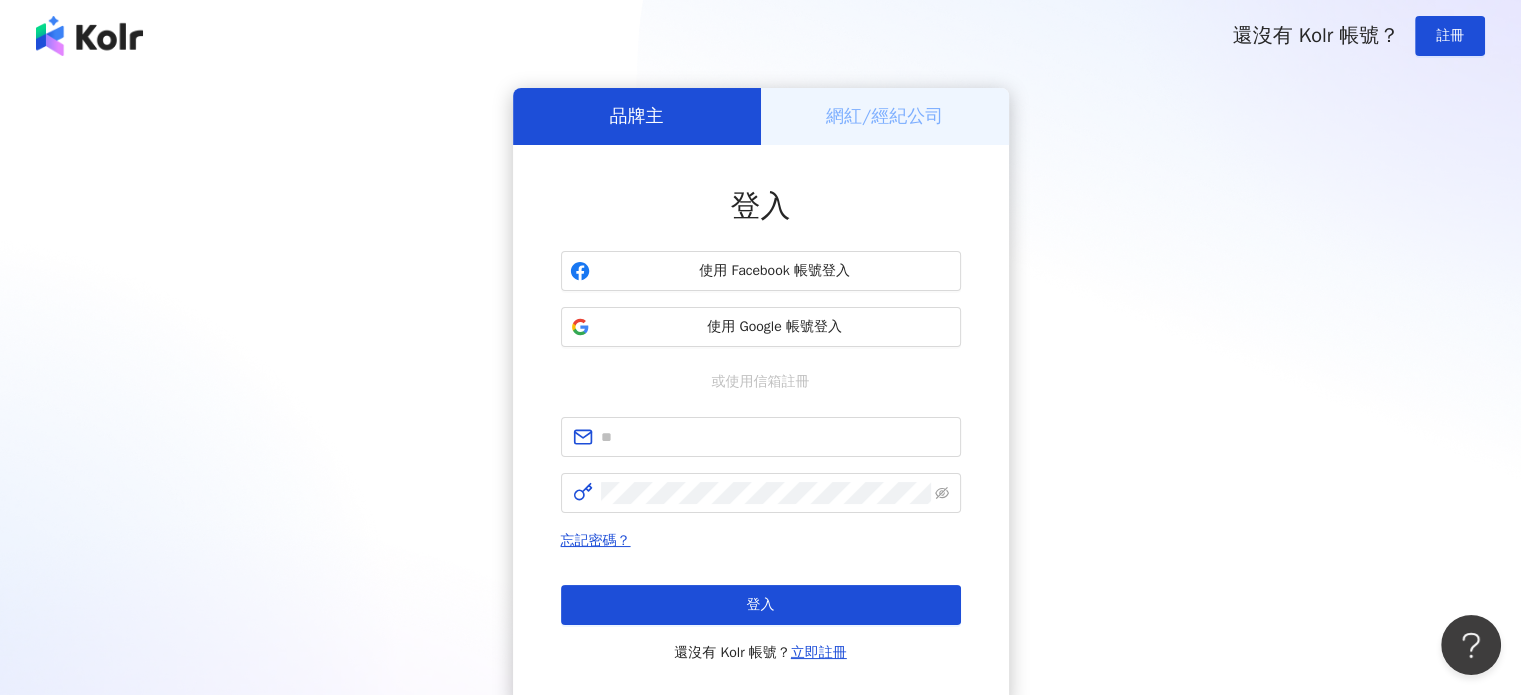 click on "網紅/經紀公司" at bounding box center (884, 116) 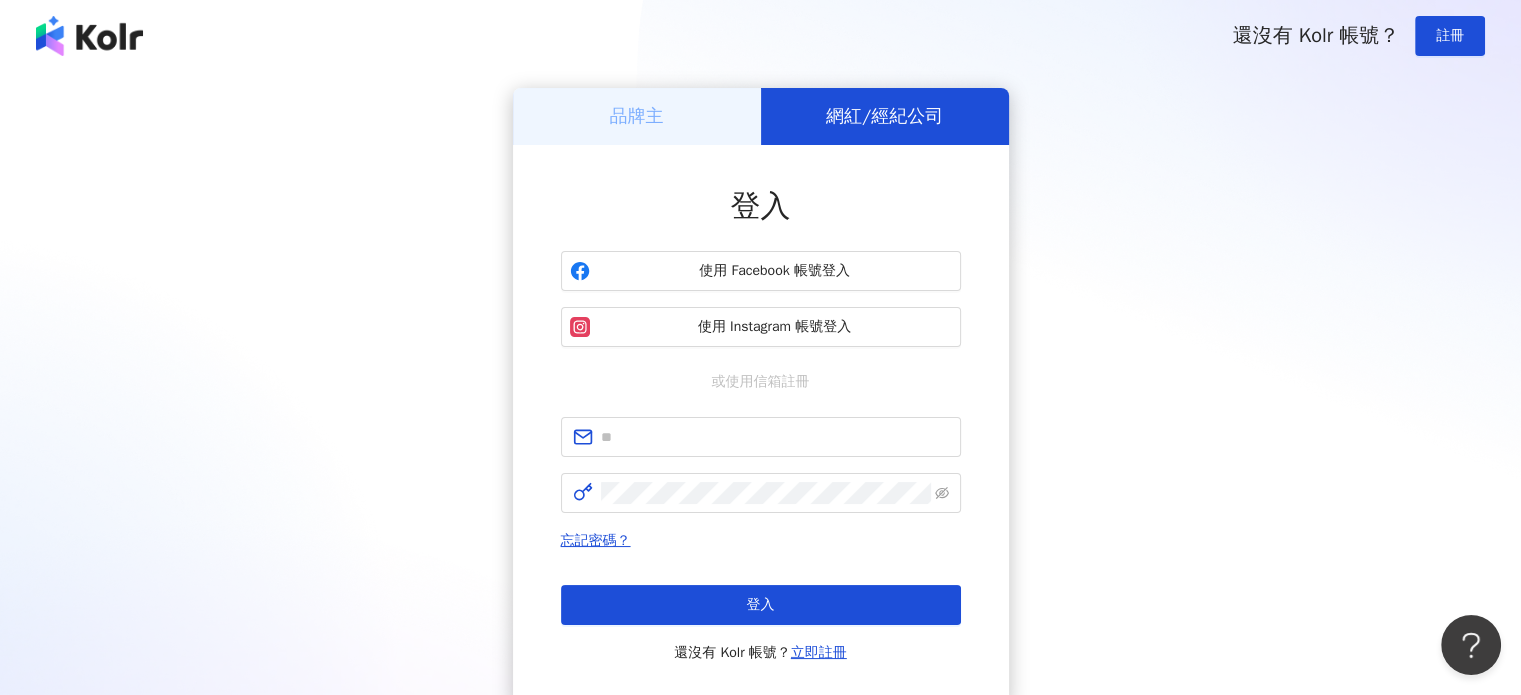click on "品牌主 網紅/經紀公司 登入 使用 Facebook 帳號登入 使用 Instagram 帳號登入 或使用信箱註冊 忘記密碼？ 登入 還沒有 Kolr 帳號？ 立即註冊" at bounding box center (760, 396) 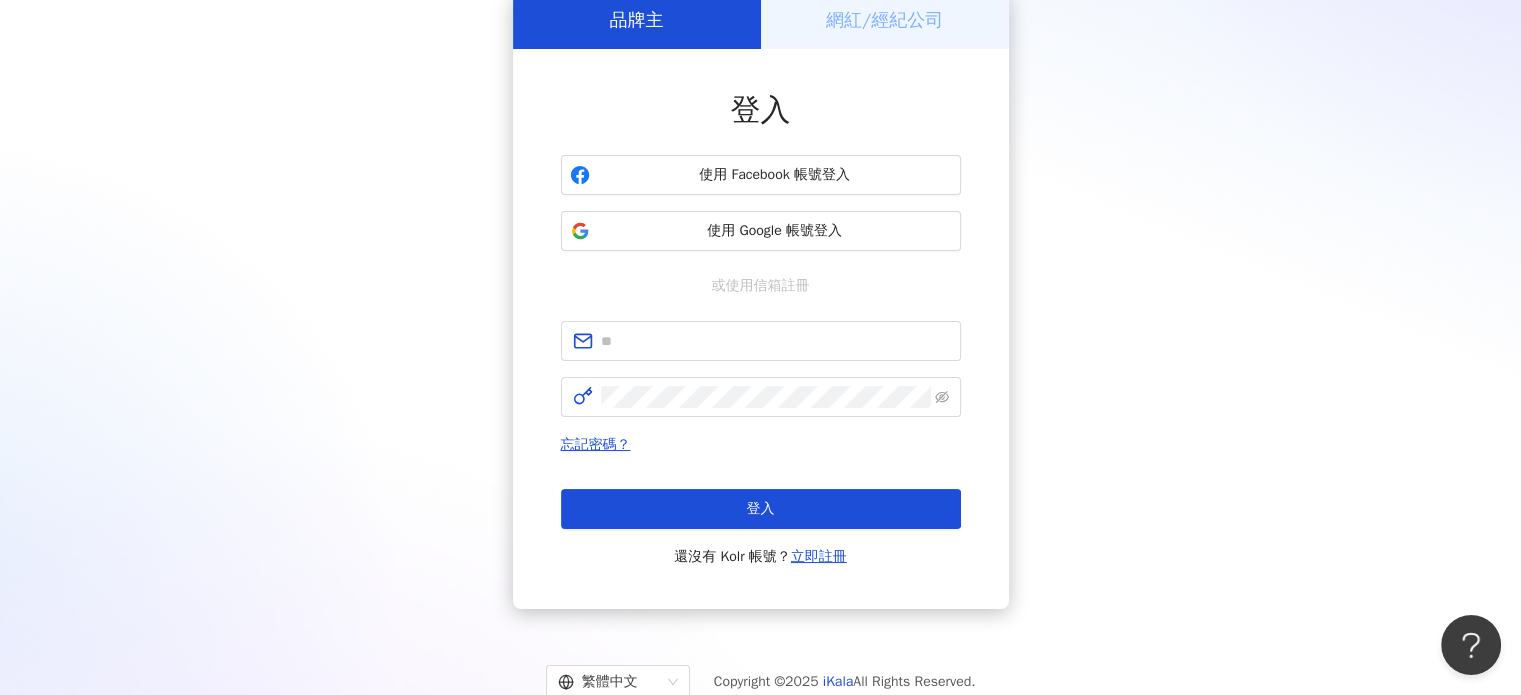scroll, scrollTop: 0, scrollLeft: 0, axis: both 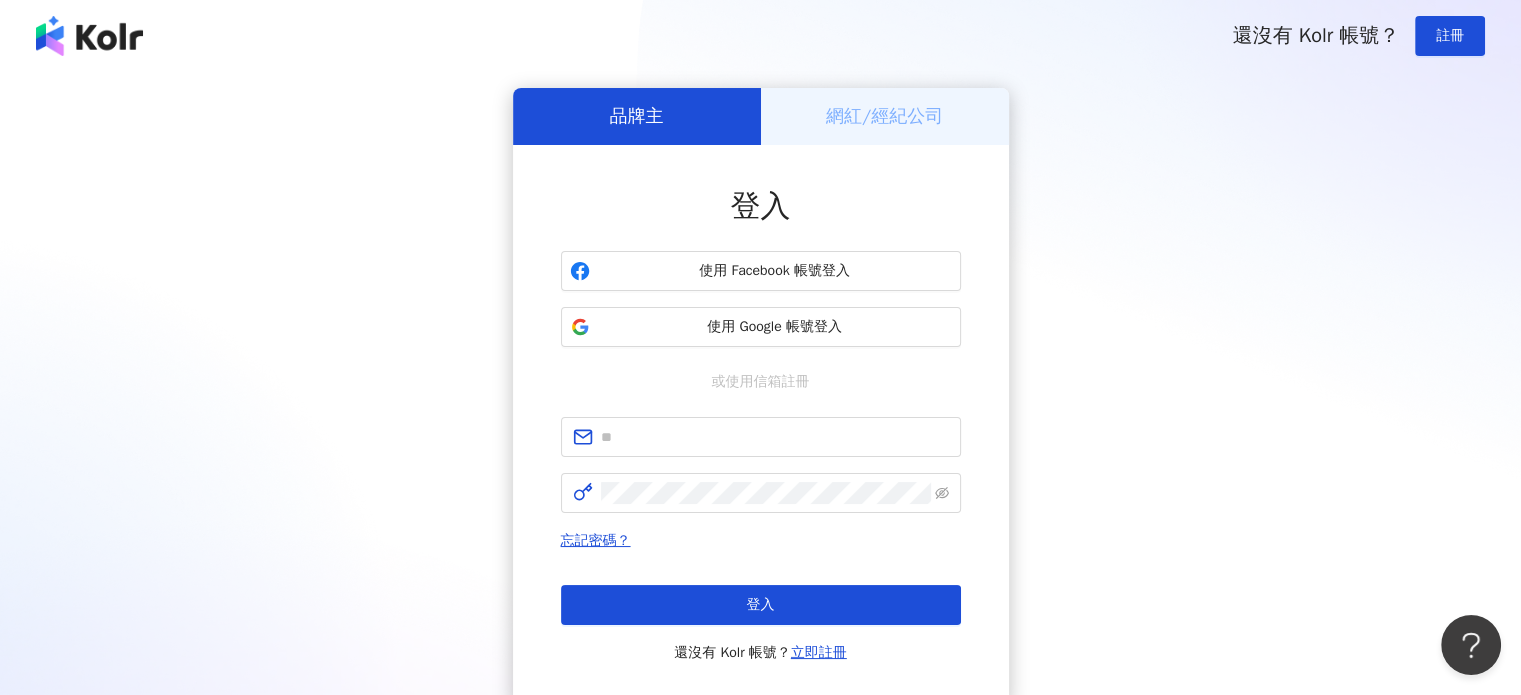 click on "網紅/經紀公司" at bounding box center [884, 116] 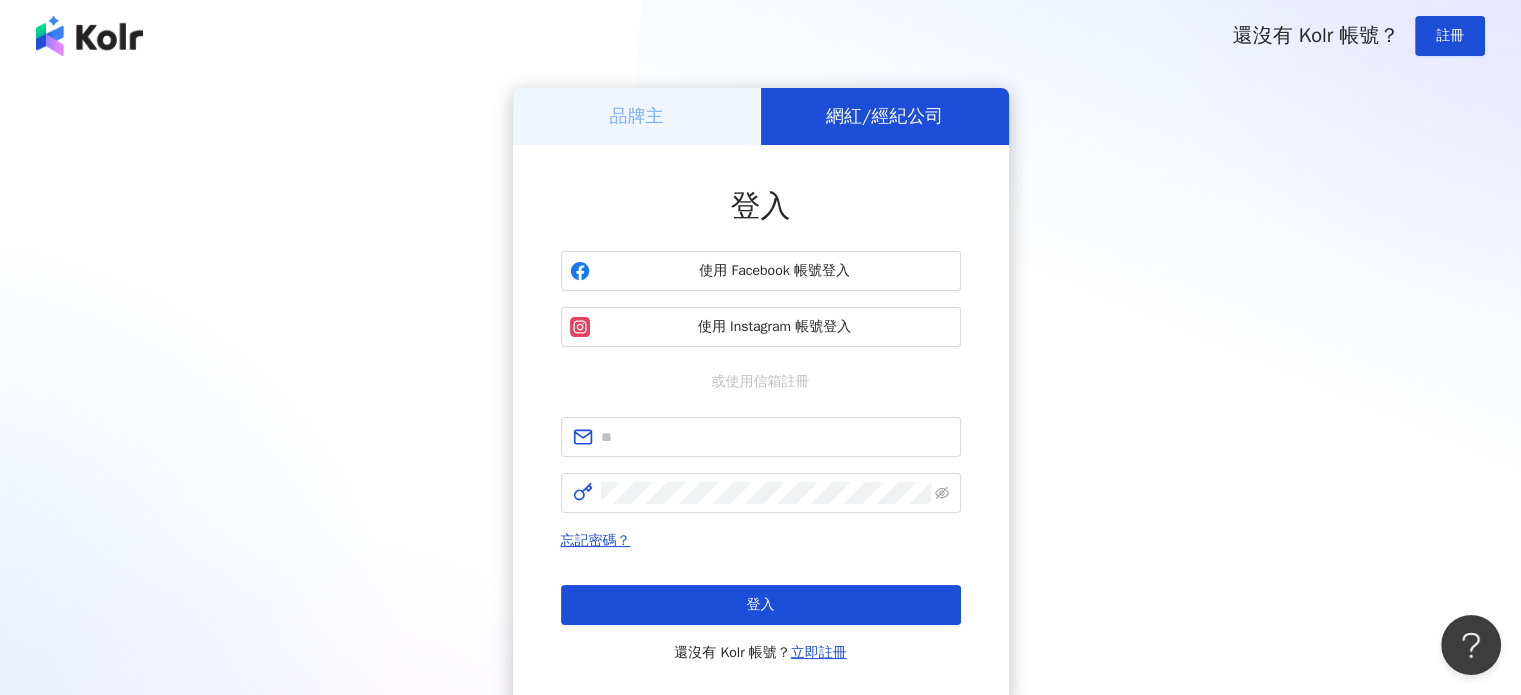 click on "品牌主" at bounding box center [637, 116] 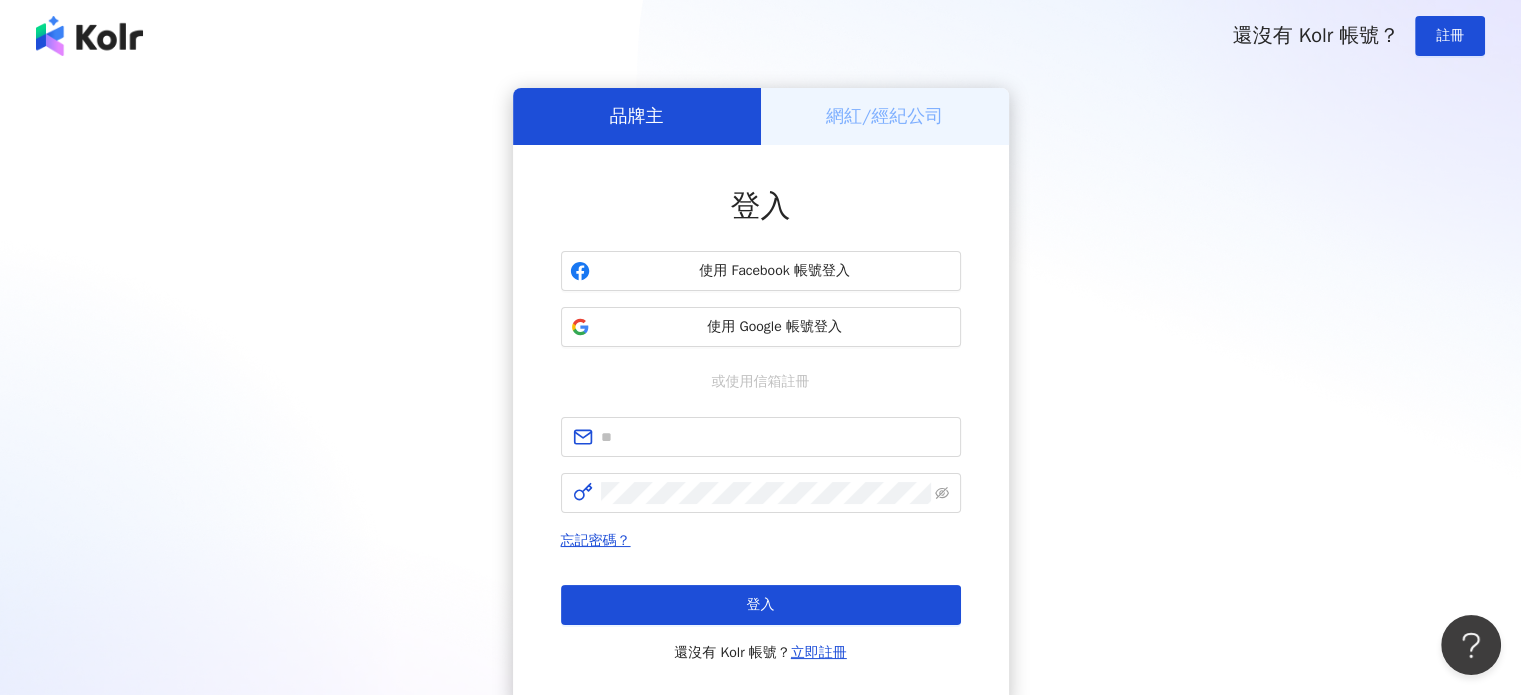 click on "網紅/經紀公司" at bounding box center [885, 116] 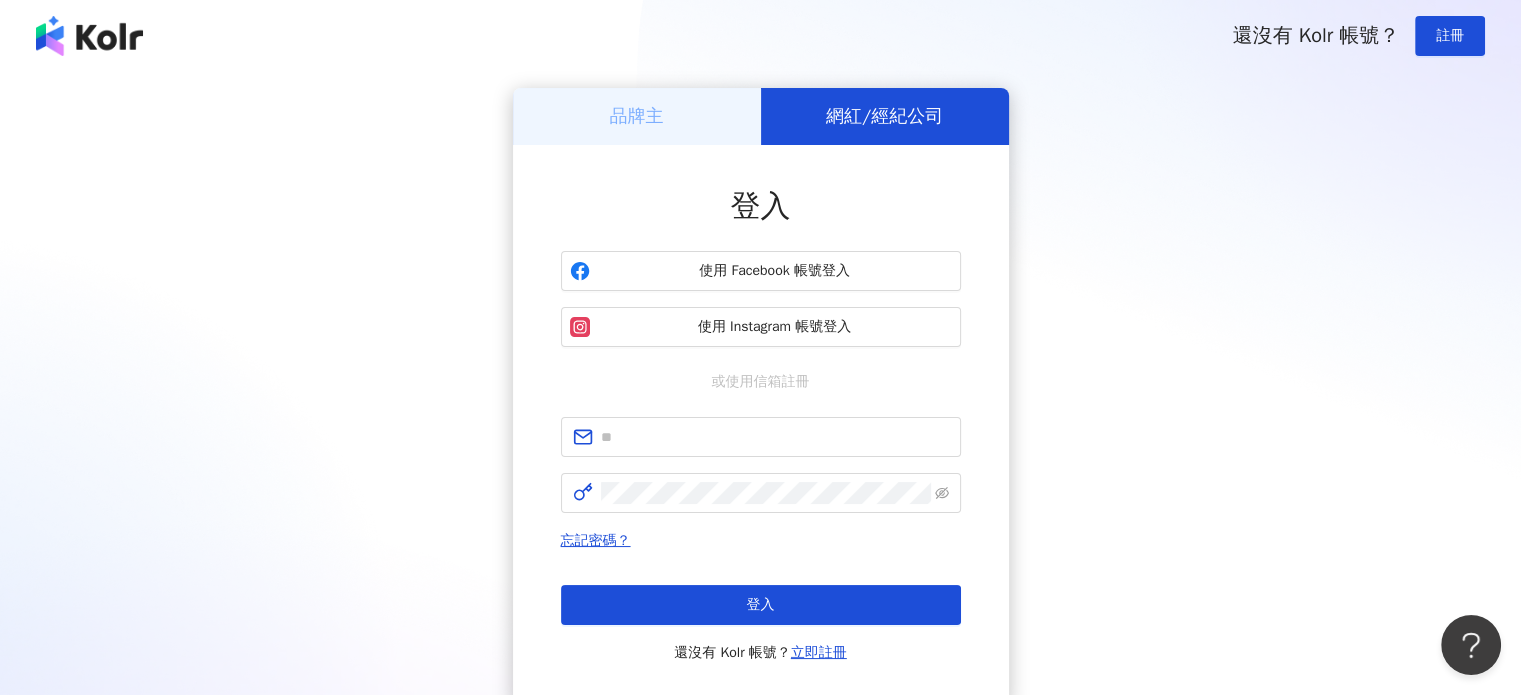 click on "品牌主" at bounding box center [637, 116] 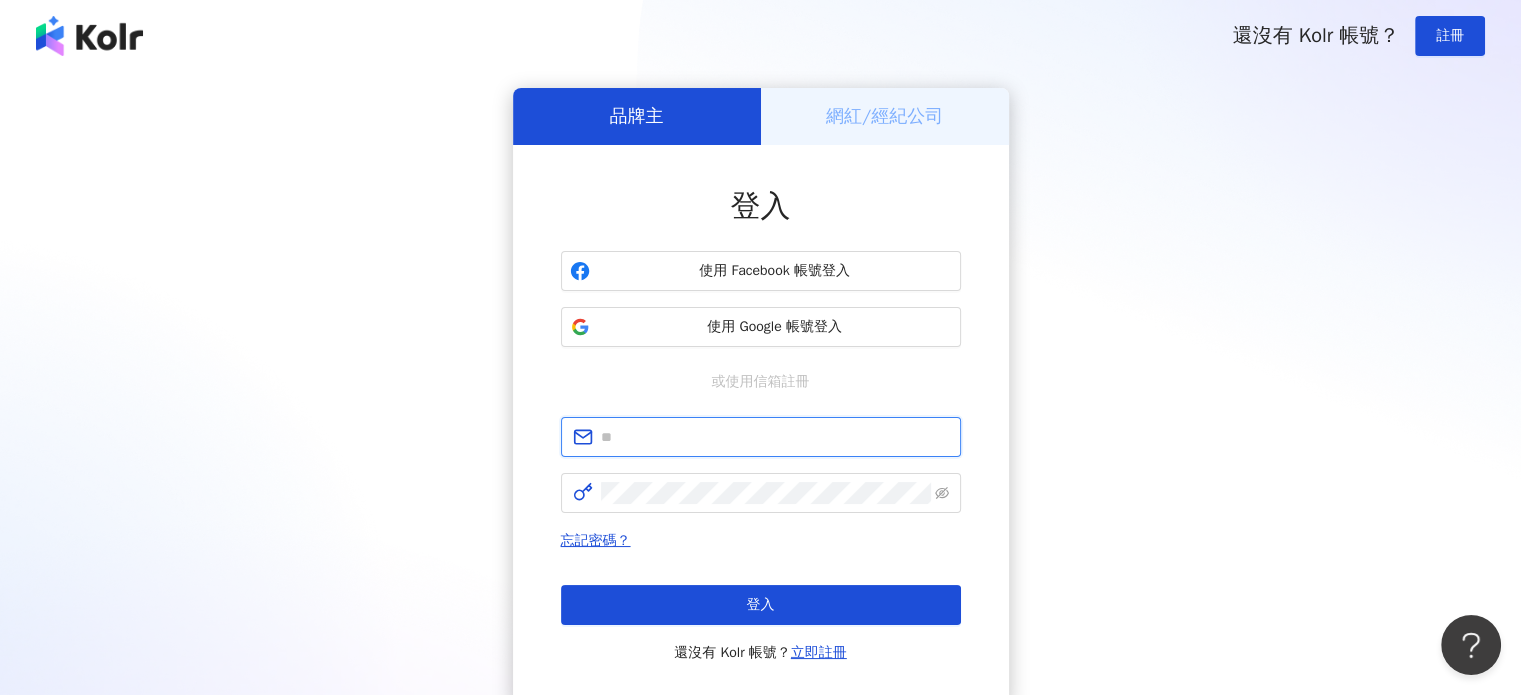paste on "**********" 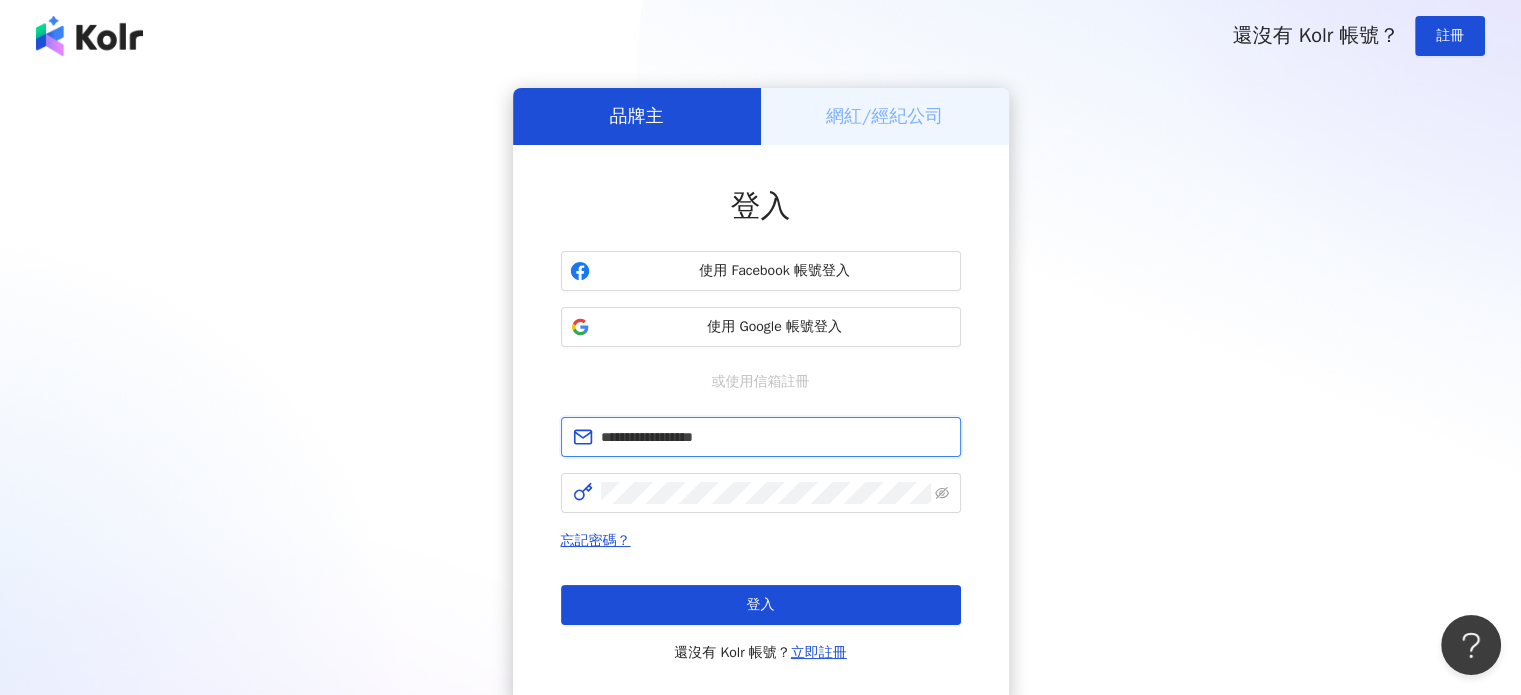 type on "**********" 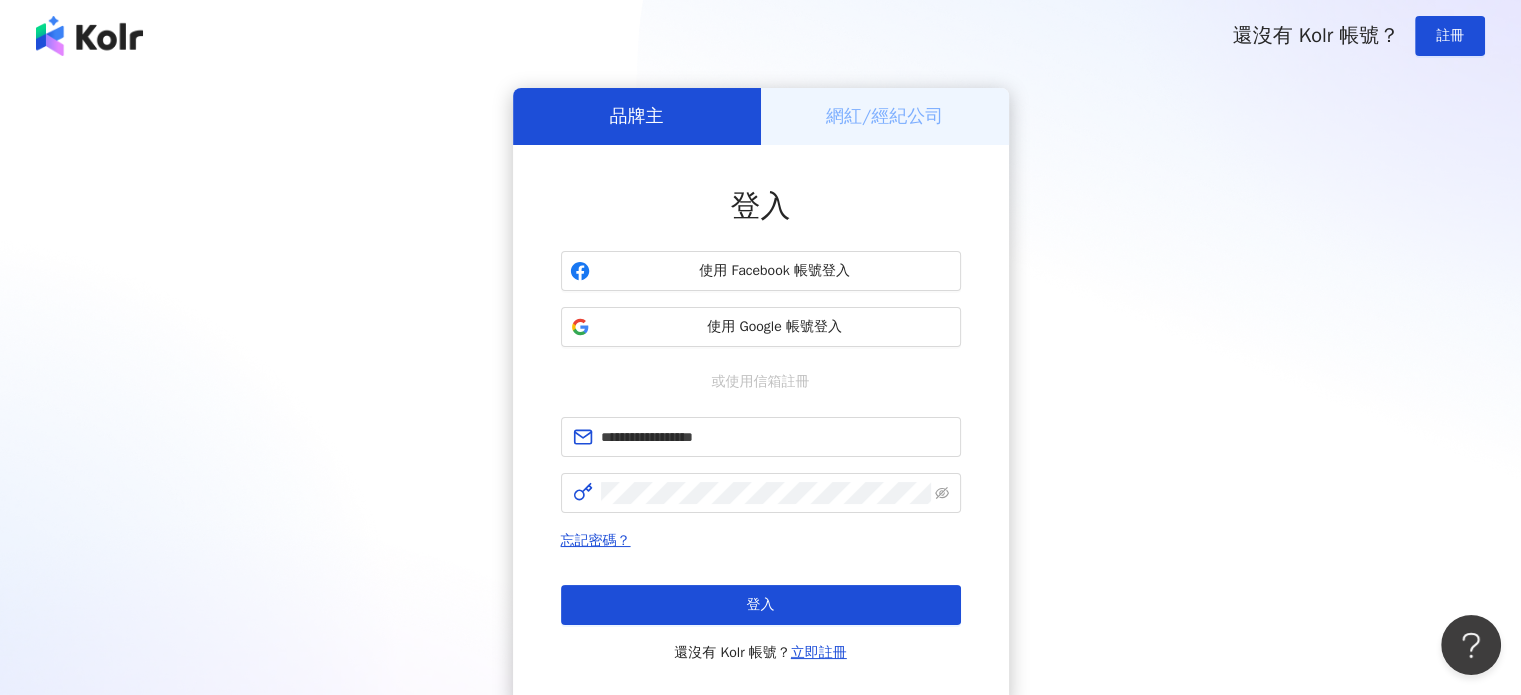click on "**********" at bounding box center (760, 396) 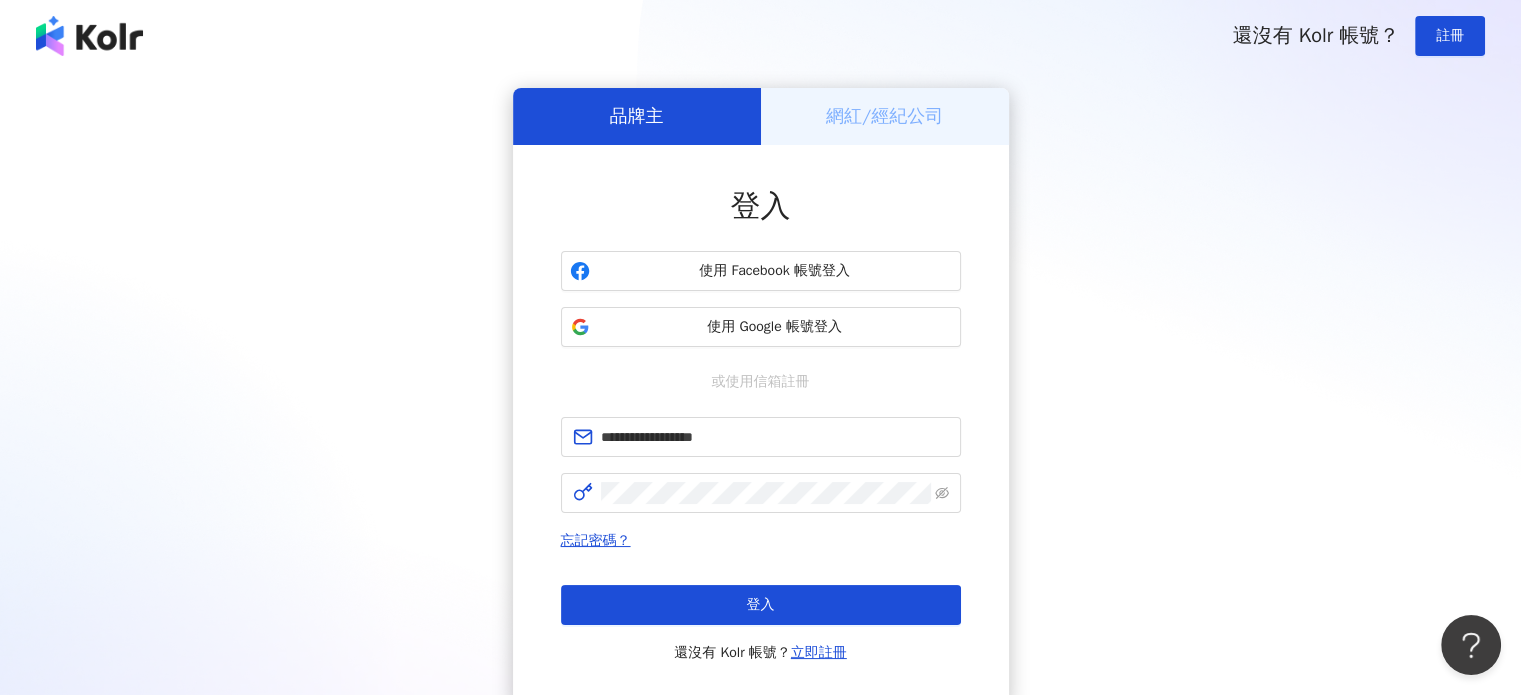 click on "**********" at bounding box center [760, 396] 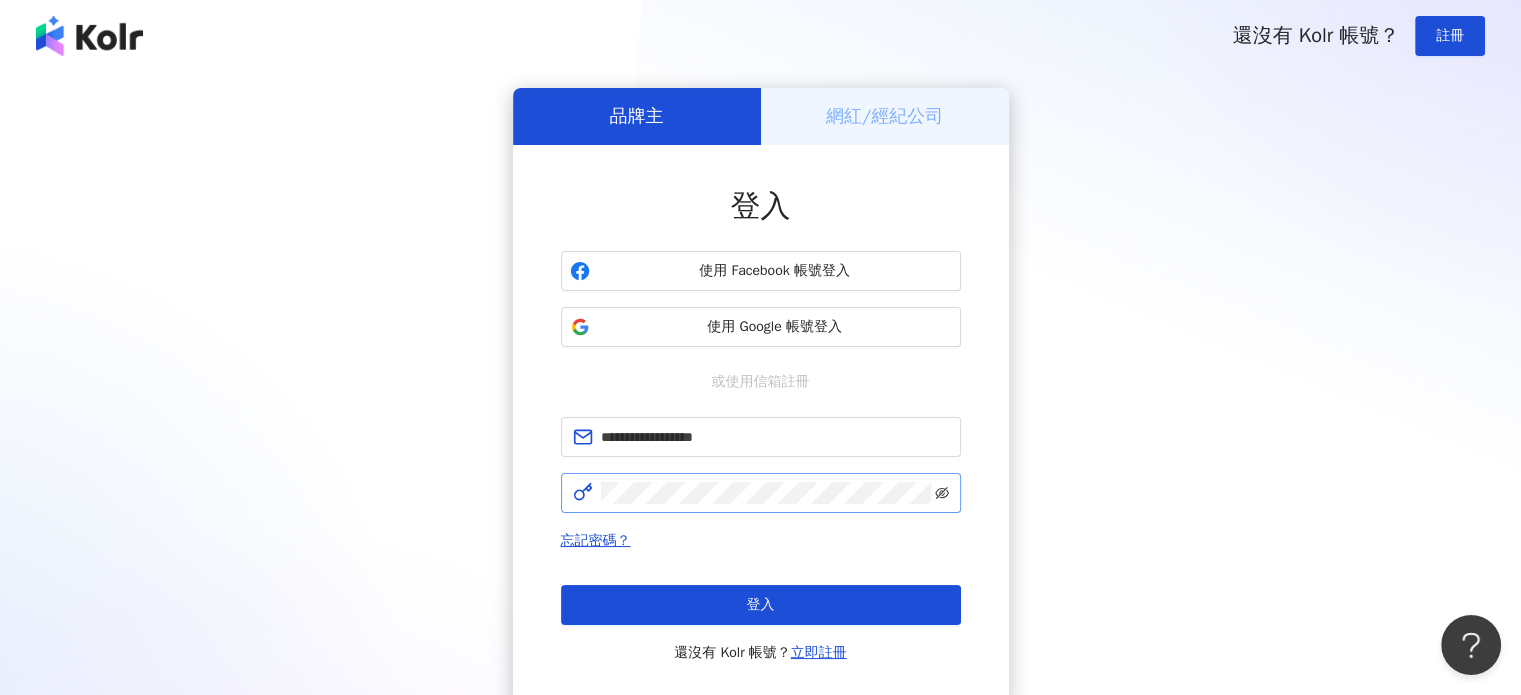 click 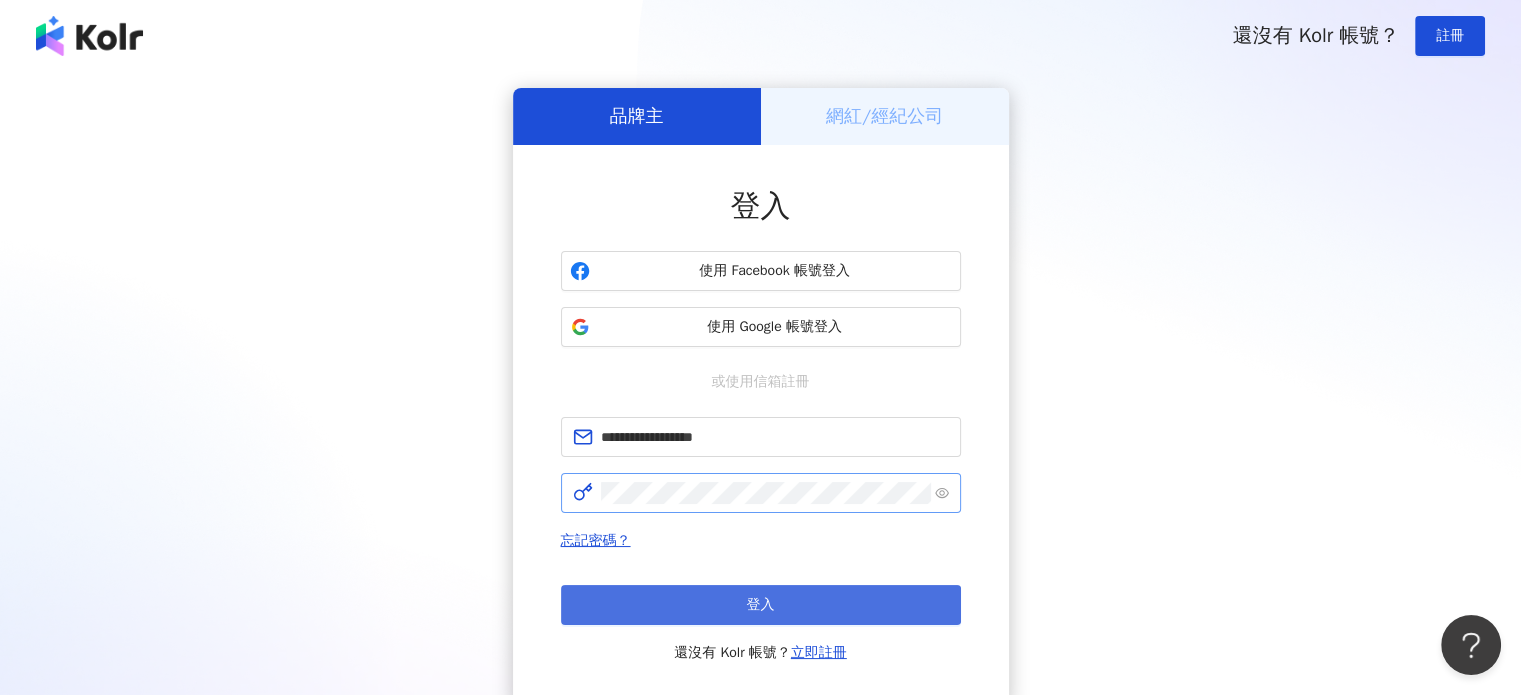 click on "登入" at bounding box center [761, 605] 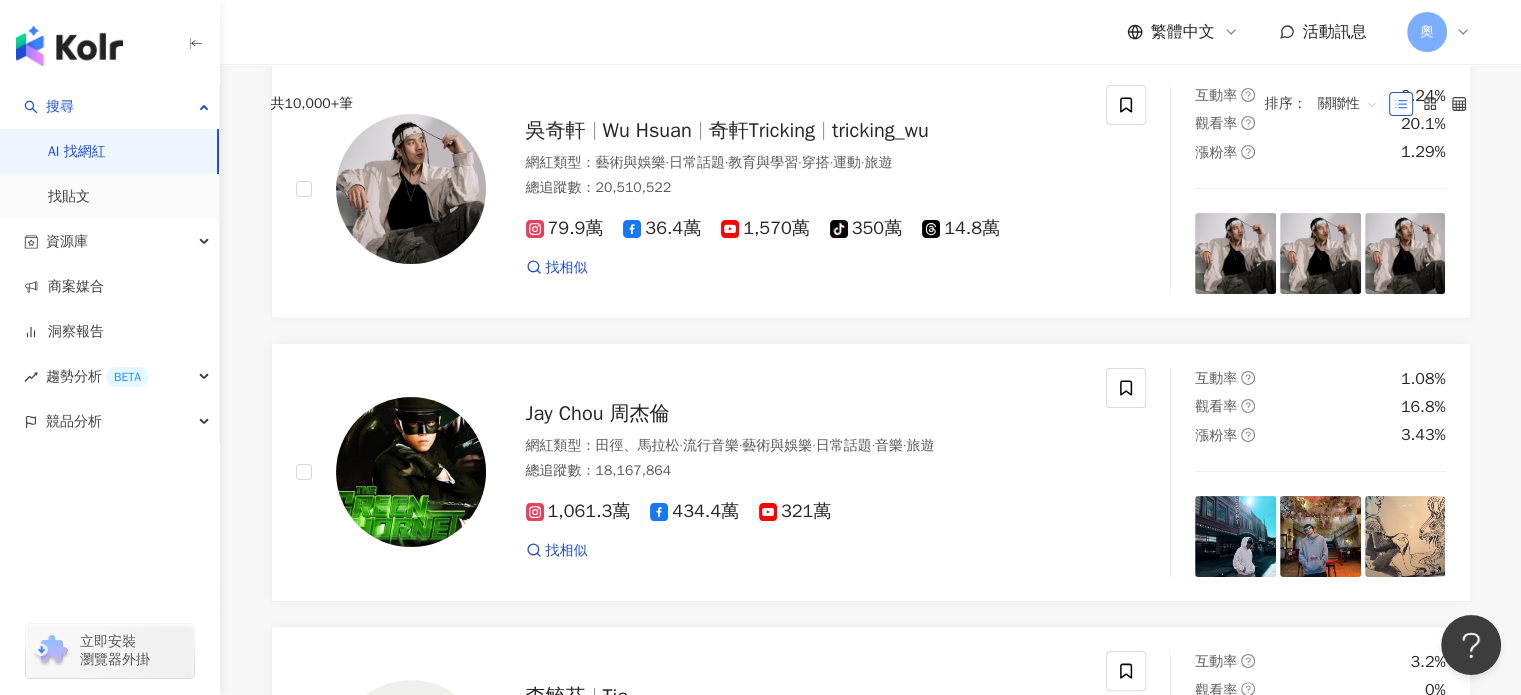 scroll, scrollTop: 0, scrollLeft: 0, axis: both 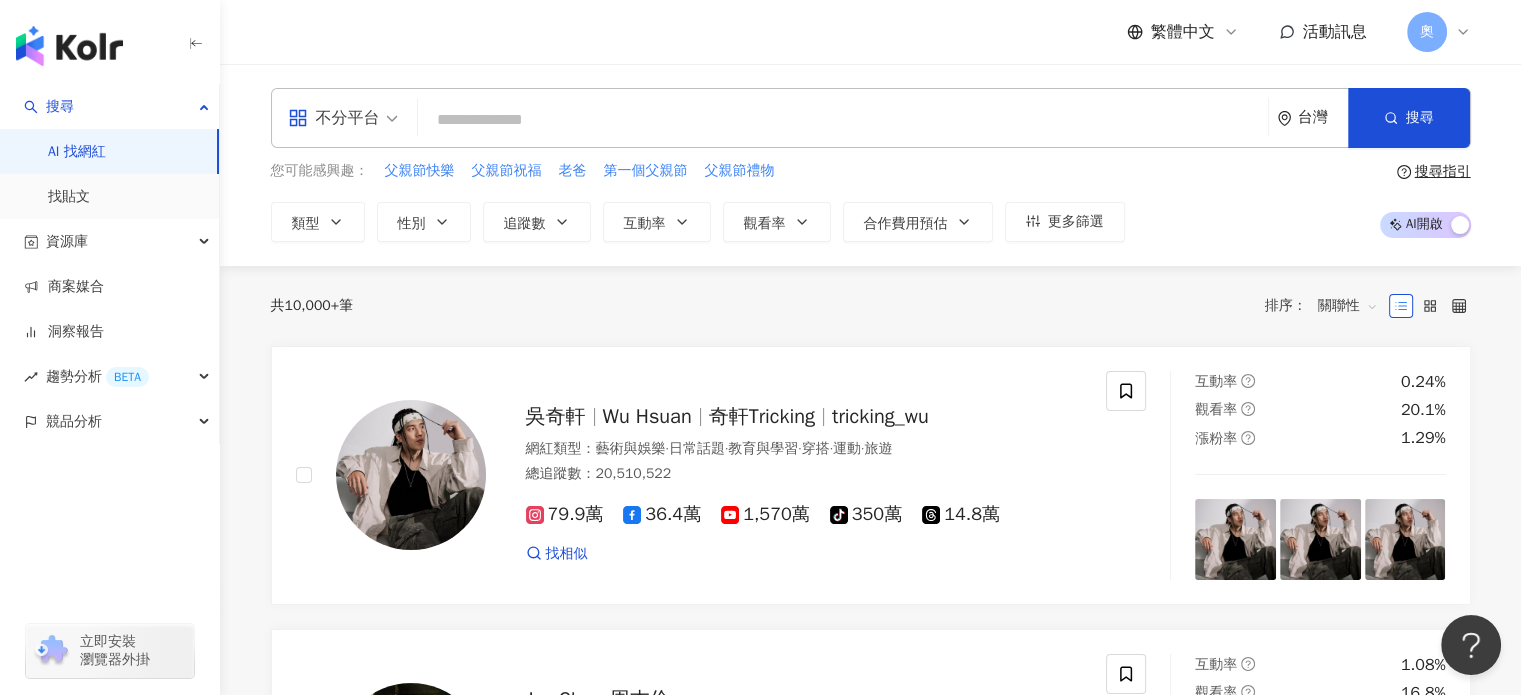 click 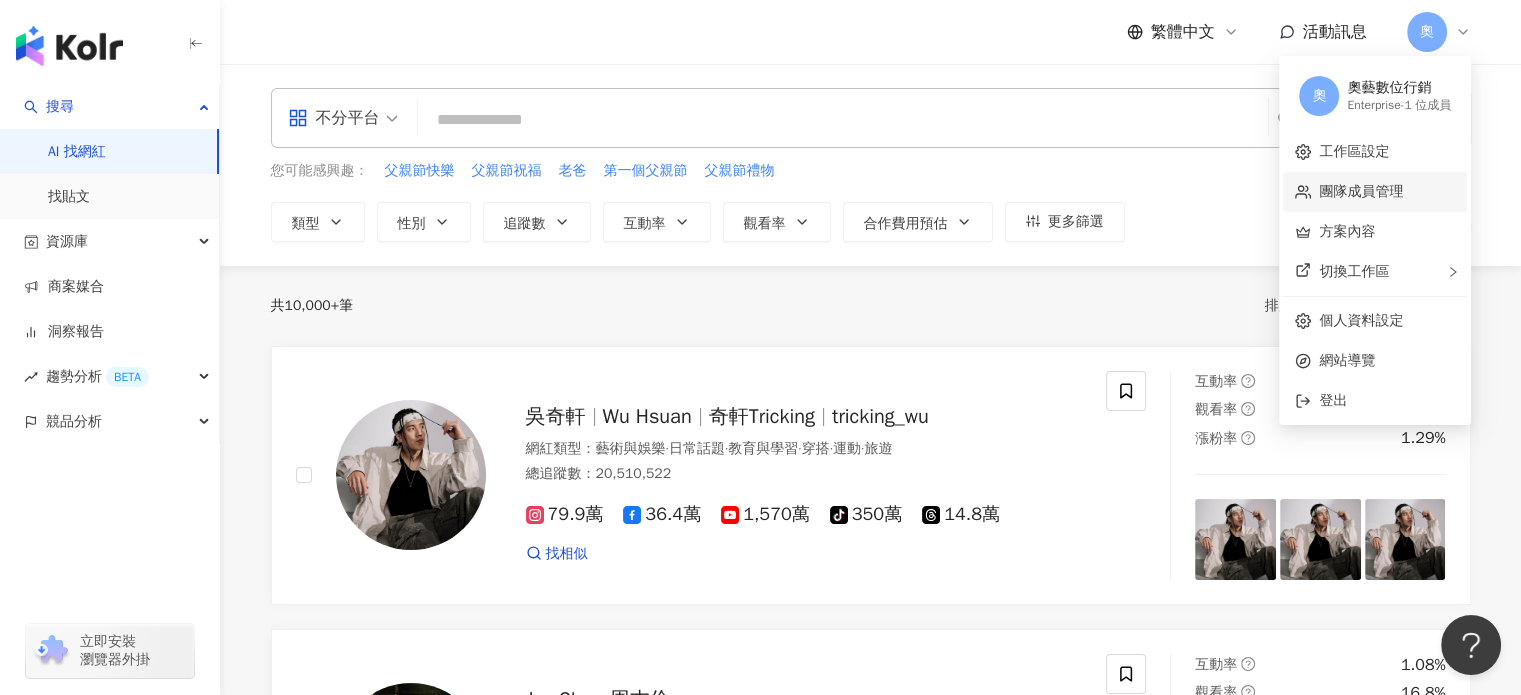 click on "團隊成員管理" at bounding box center [1361, 191] 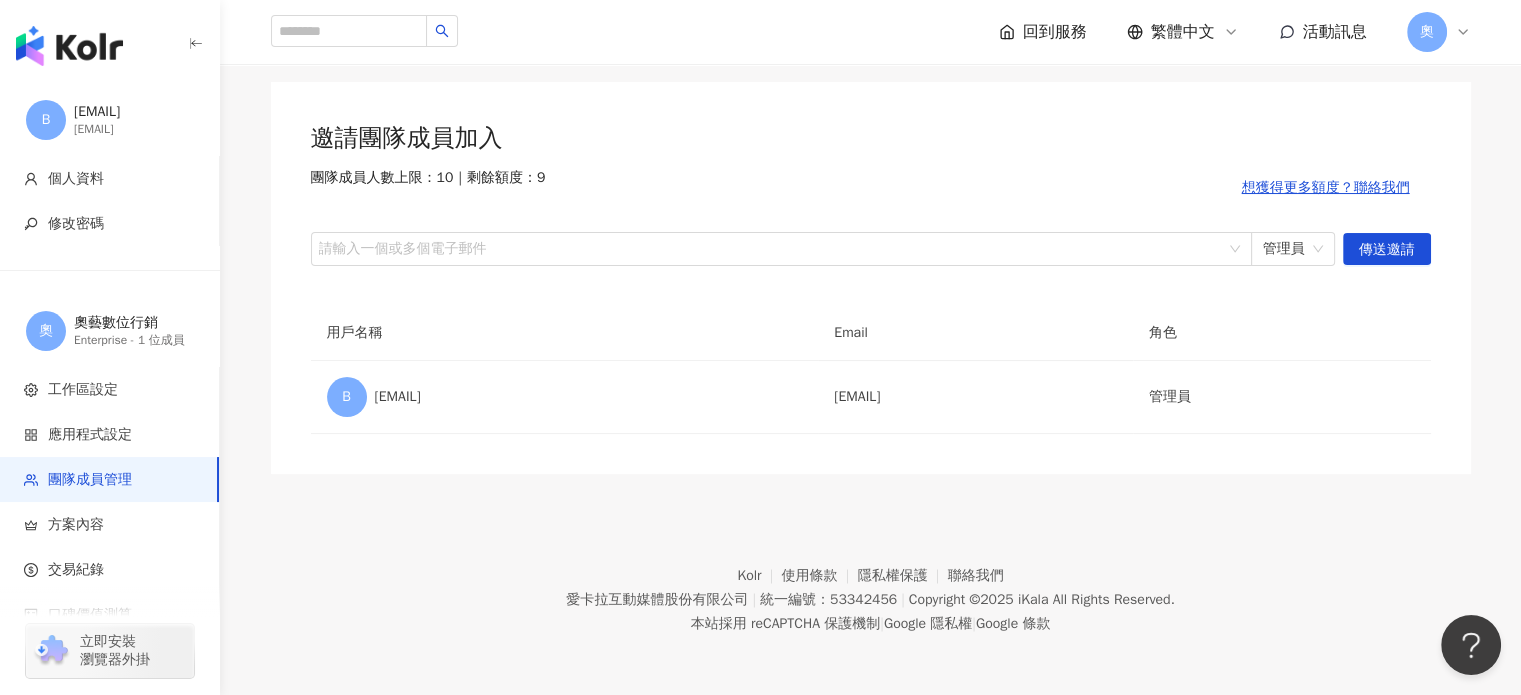 scroll, scrollTop: 0, scrollLeft: 0, axis: both 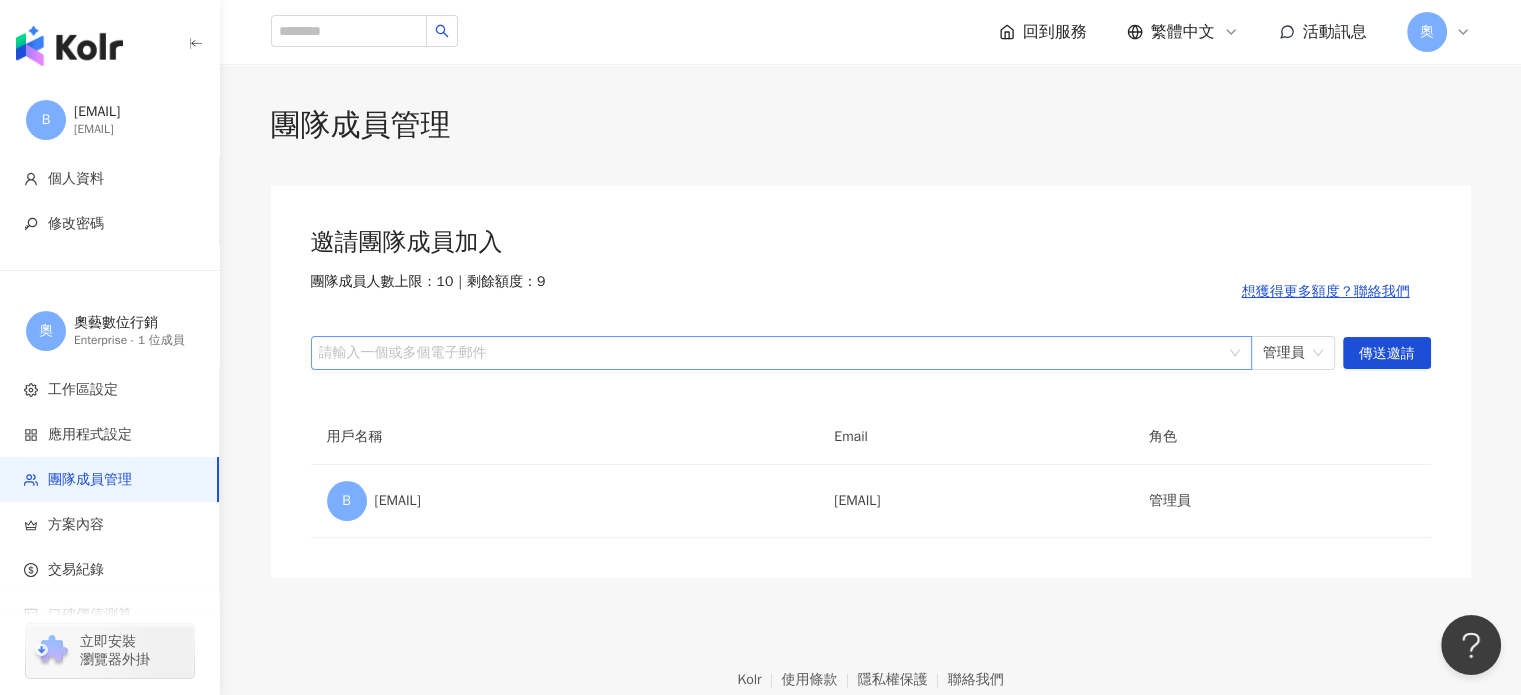 drag, startPoint x: 401, startPoint y: 355, endPoint x: 364, endPoint y: 350, distance: 37.336308 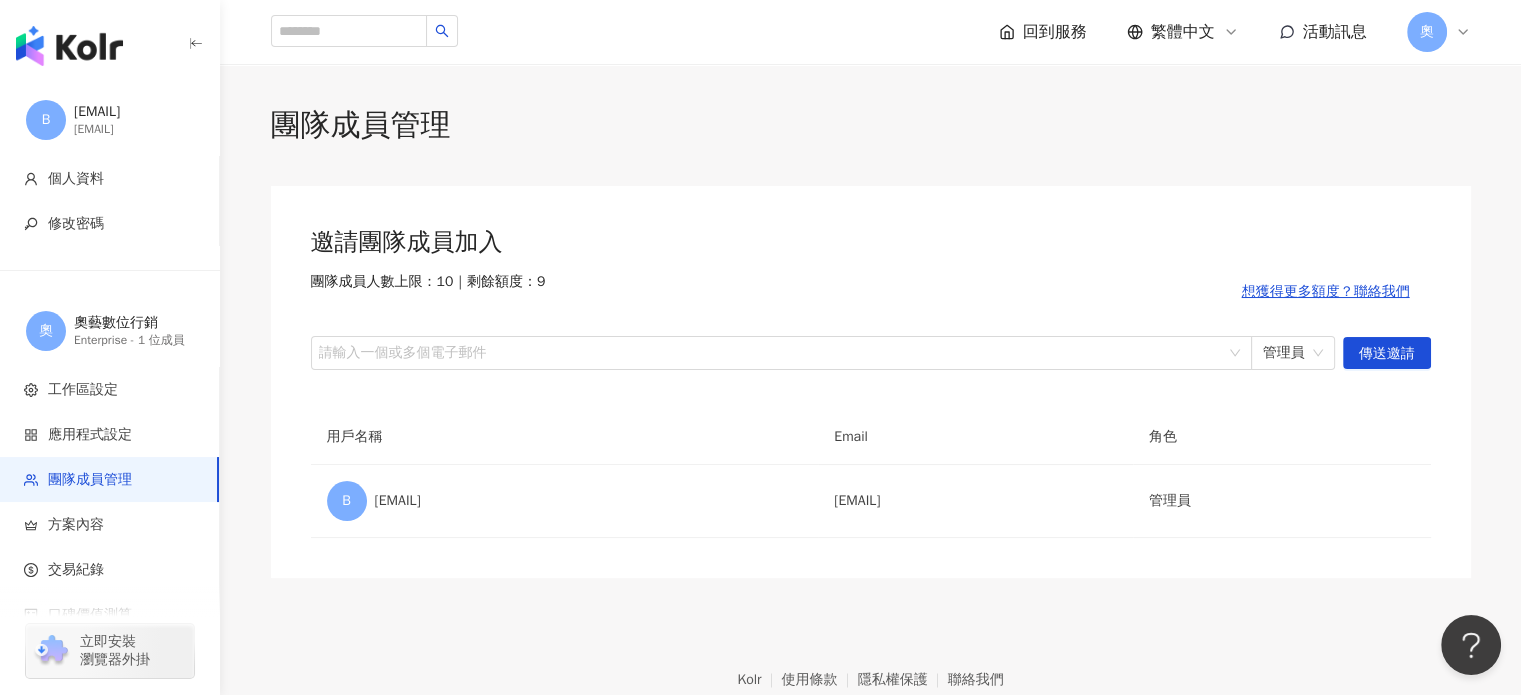drag, startPoint x: 364, startPoint y: 350, endPoint x: 571, endPoint y: 440, distance: 225.71886 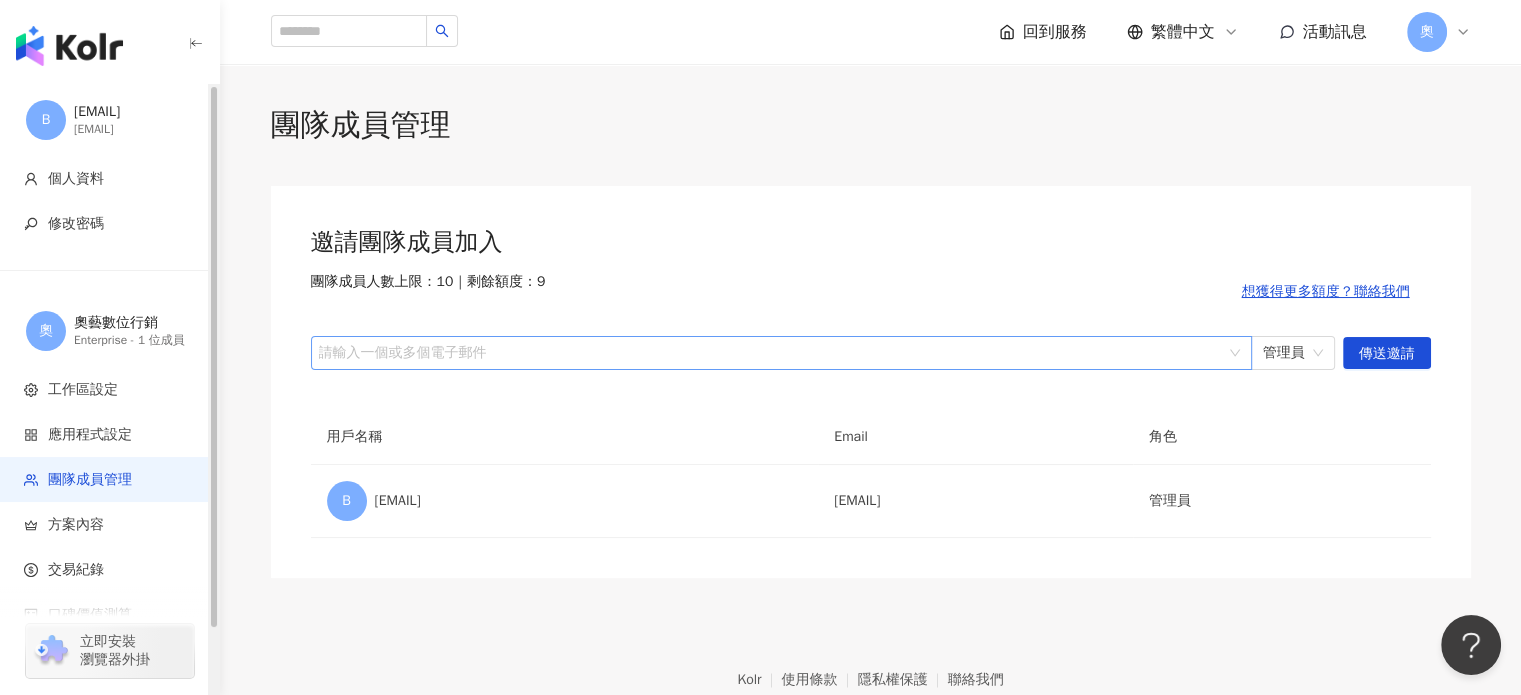 click at bounding box center [771, 352] 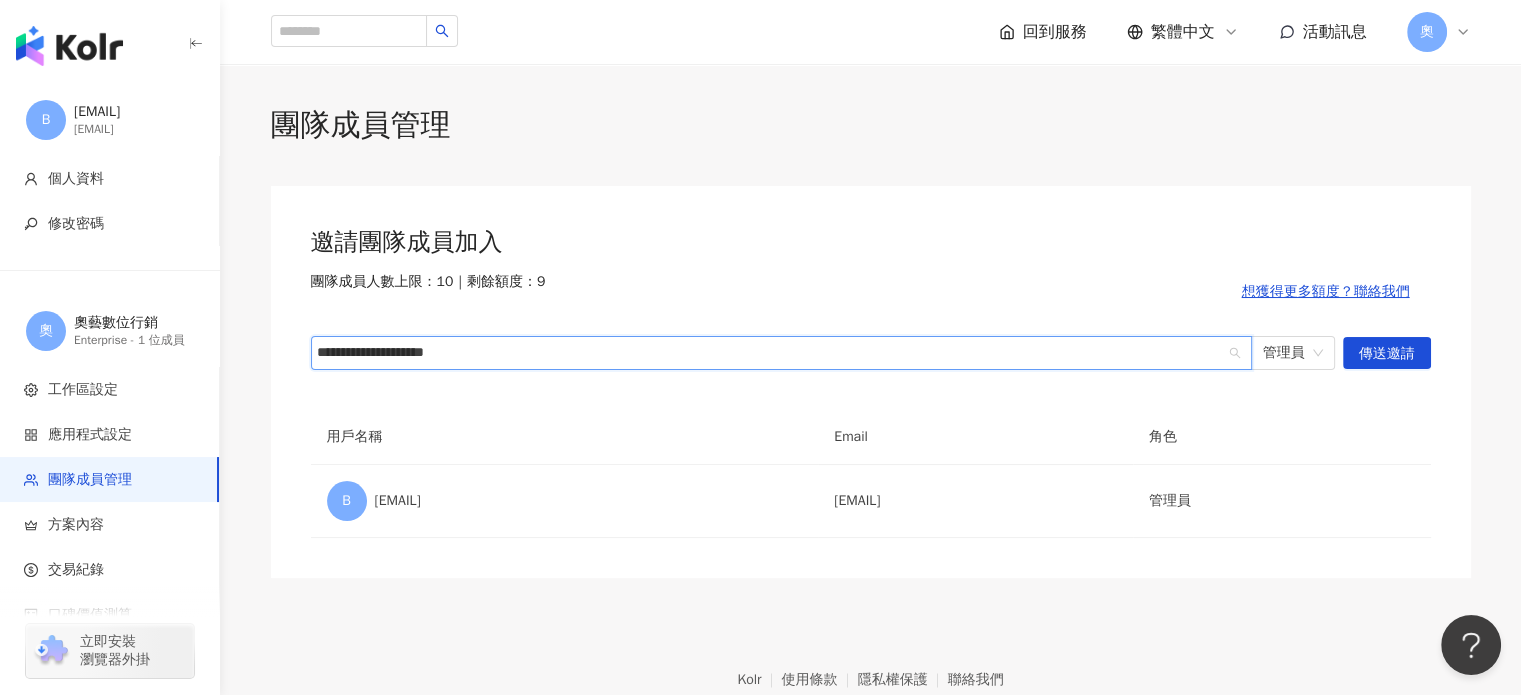 type on "**********" 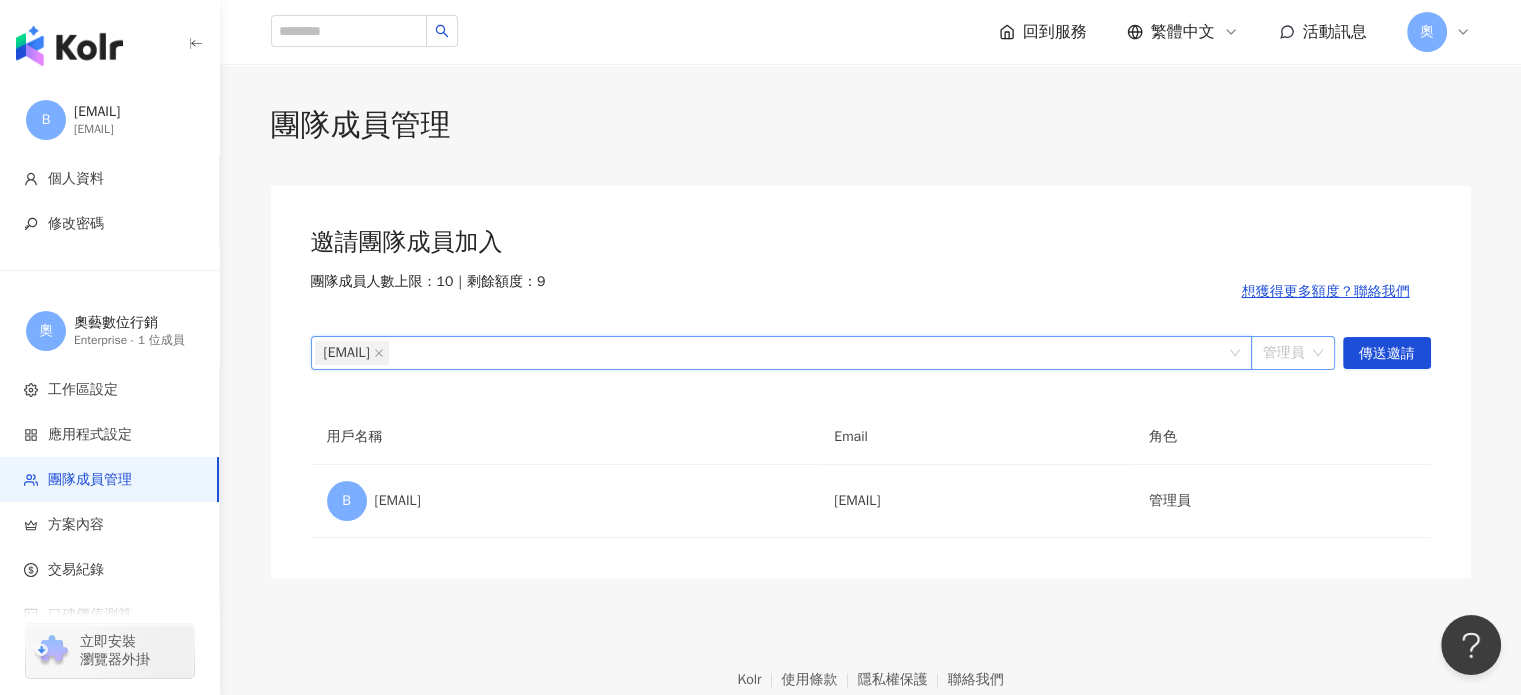 click on "管理員" at bounding box center (1293, 353) 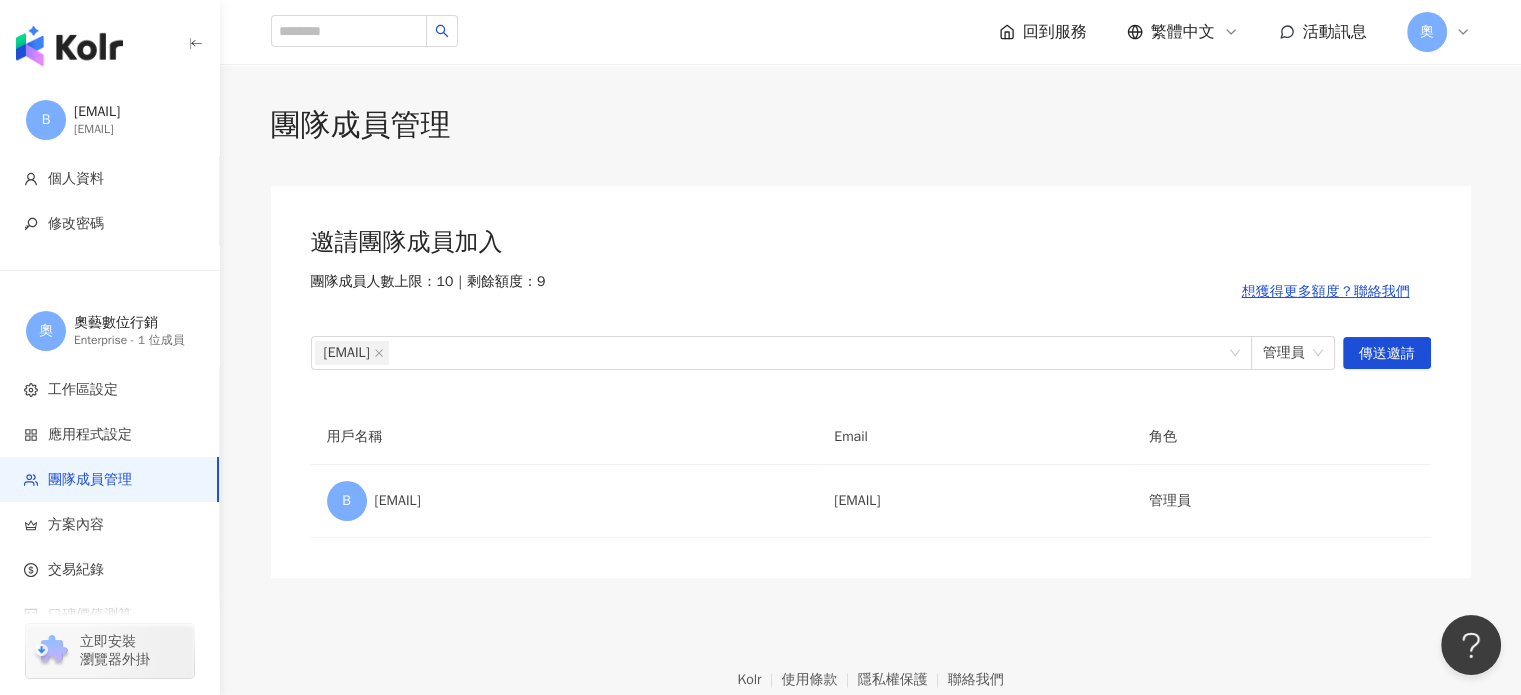click on "角色" at bounding box center (1282, 437) 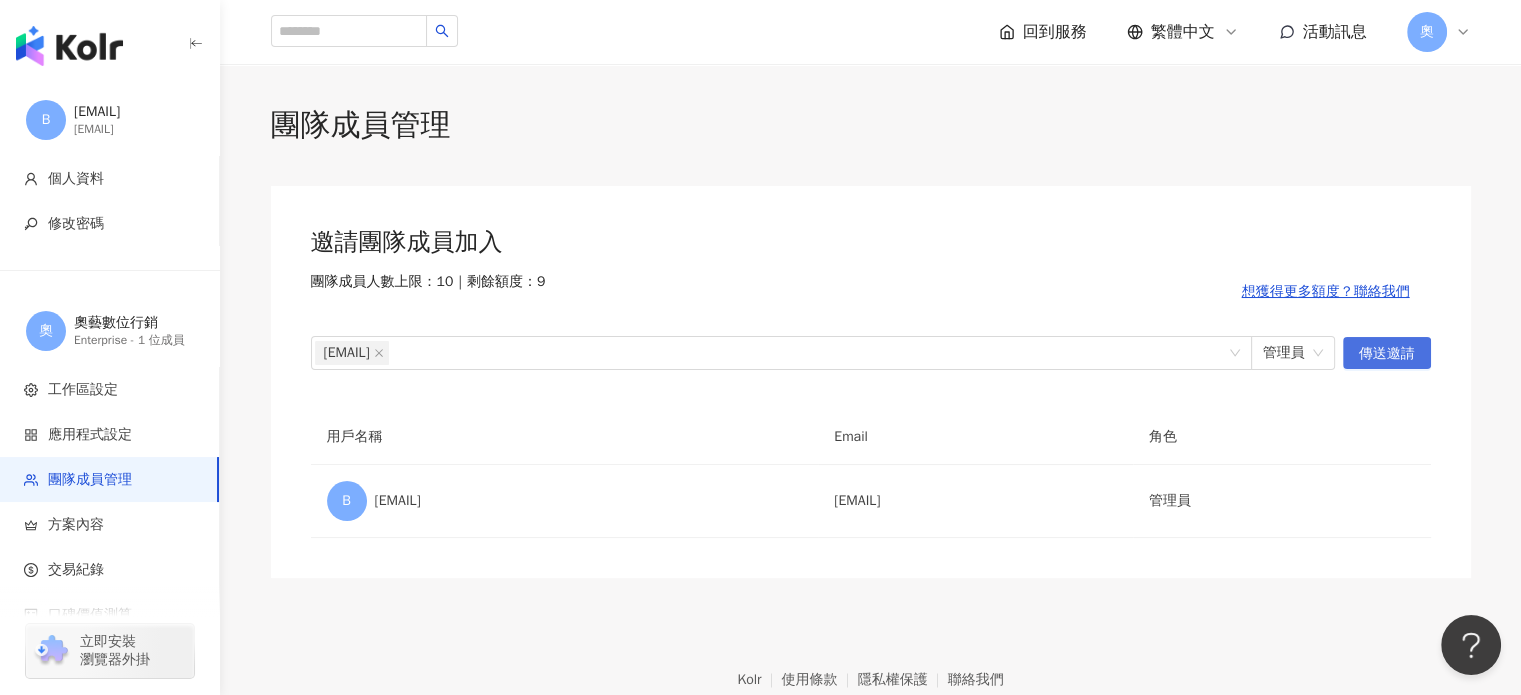 click on "傳送邀請" at bounding box center [1387, 354] 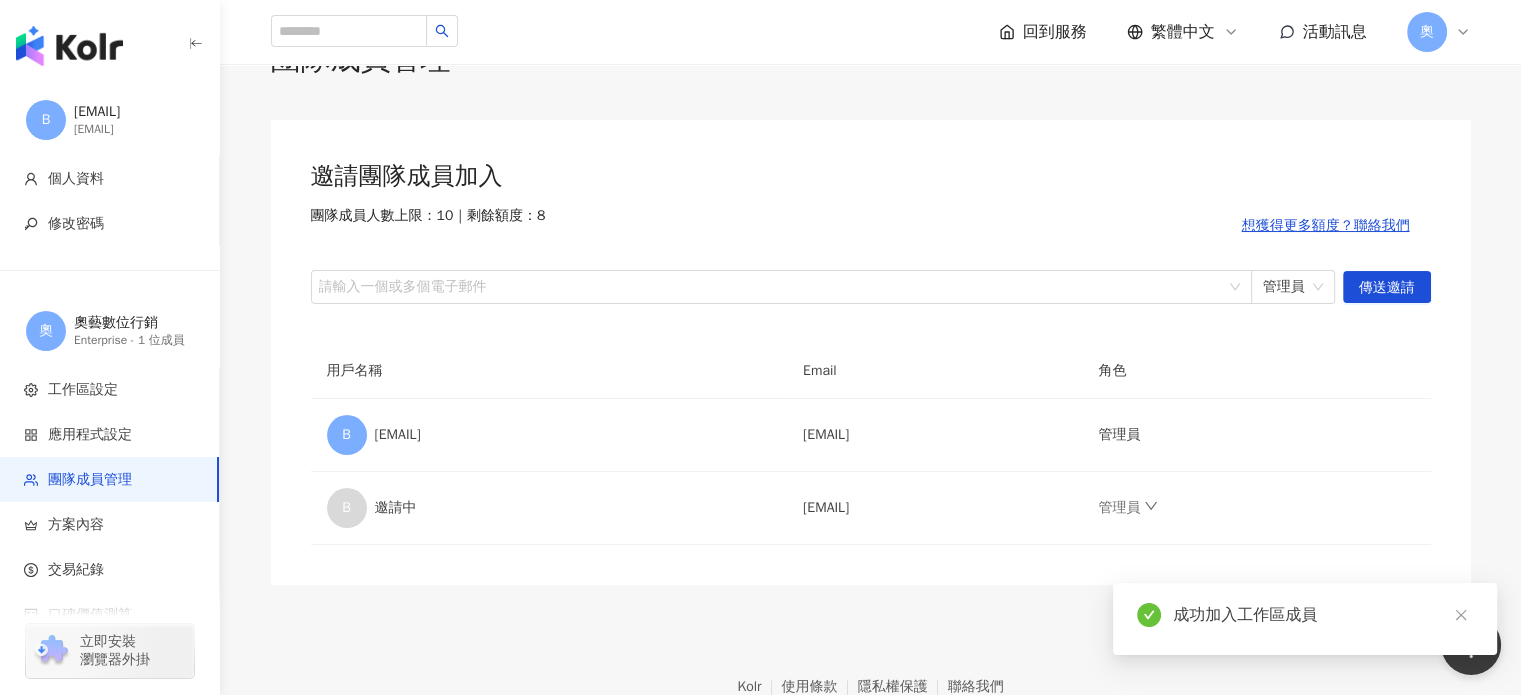 scroll, scrollTop: 100, scrollLeft: 0, axis: vertical 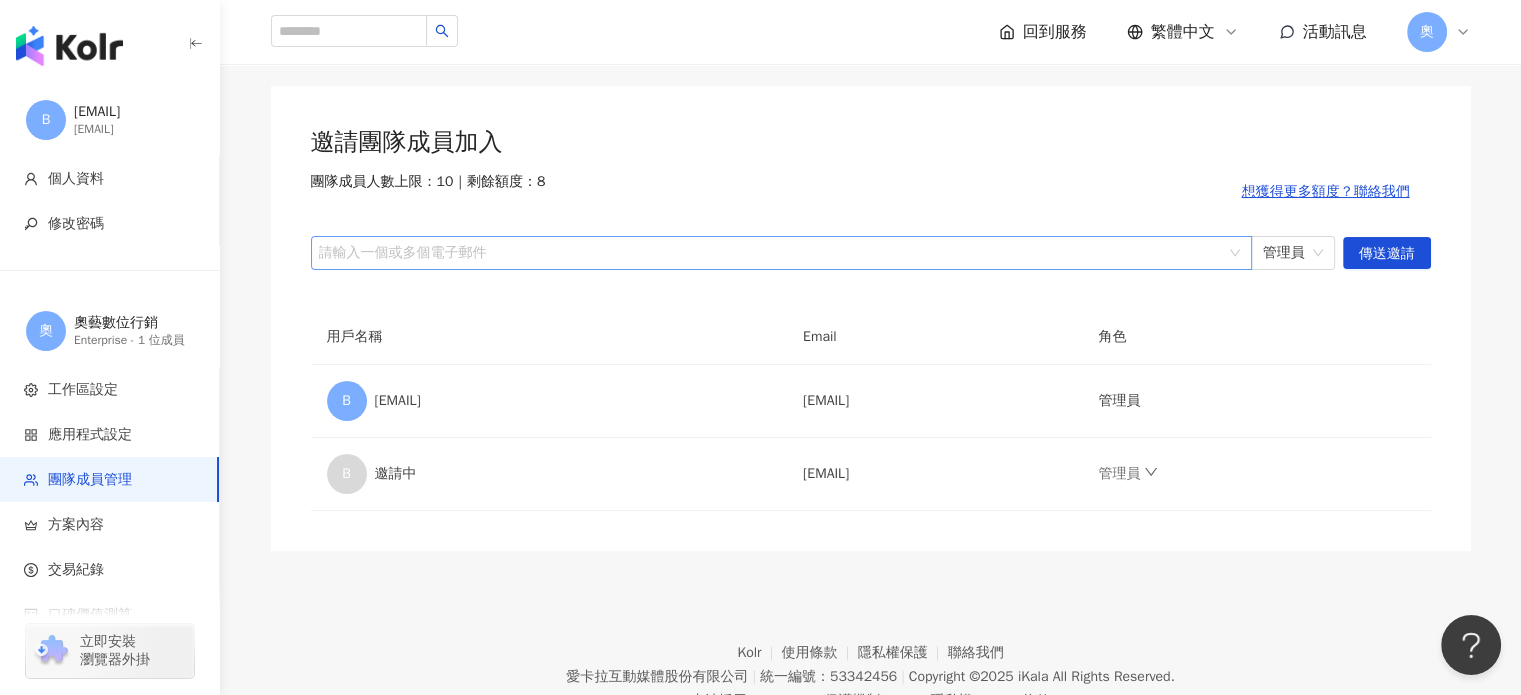 click at bounding box center (771, 252) 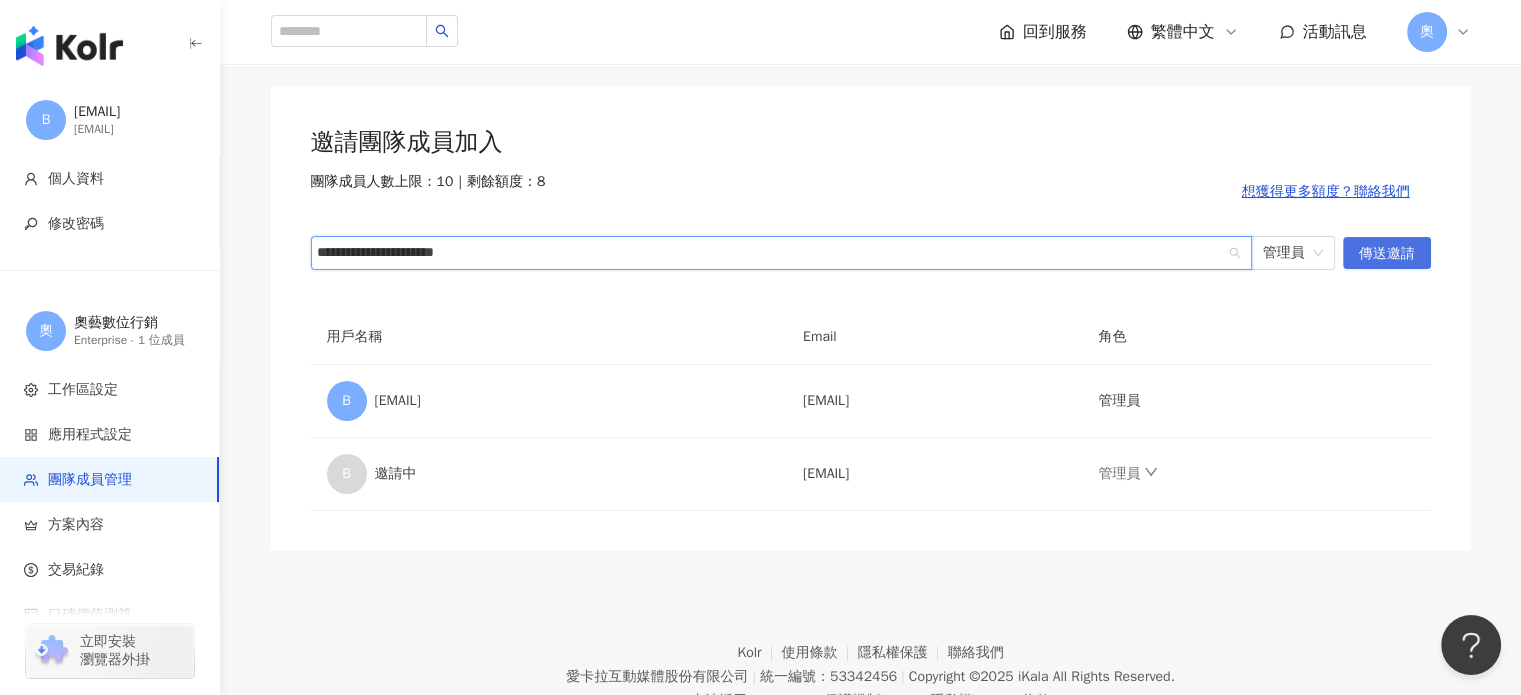 type on "**********" 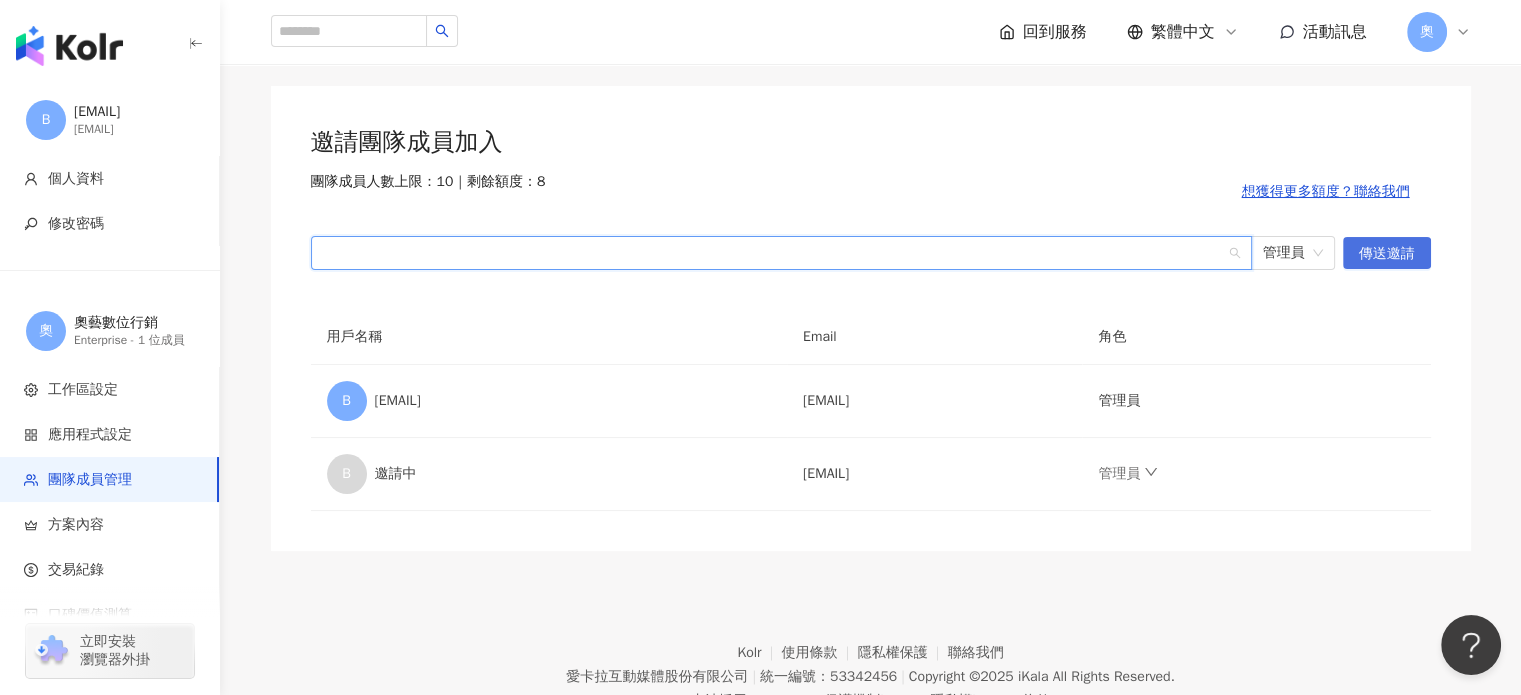click on "傳送邀請" at bounding box center [1387, 254] 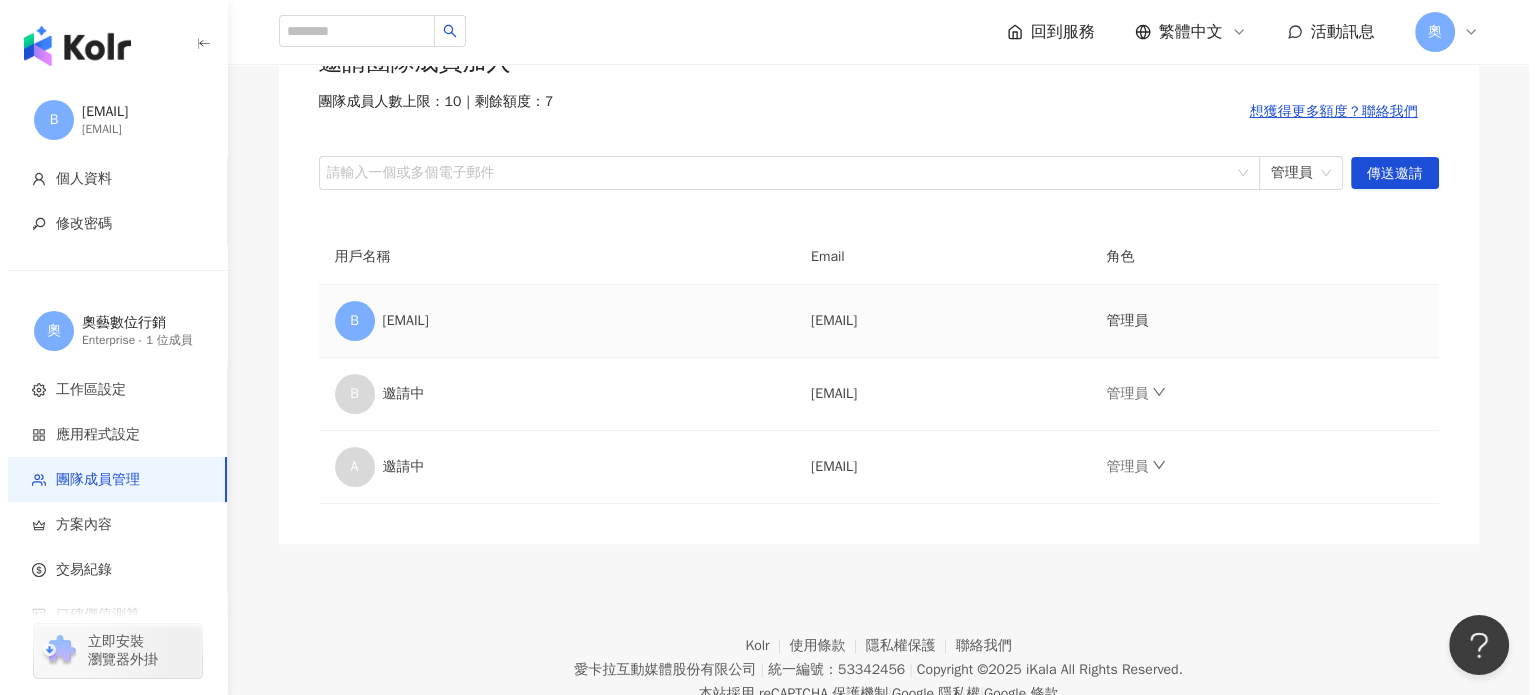 scroll, scrollTop: 249, scrollLeft: 0, axis: vertical 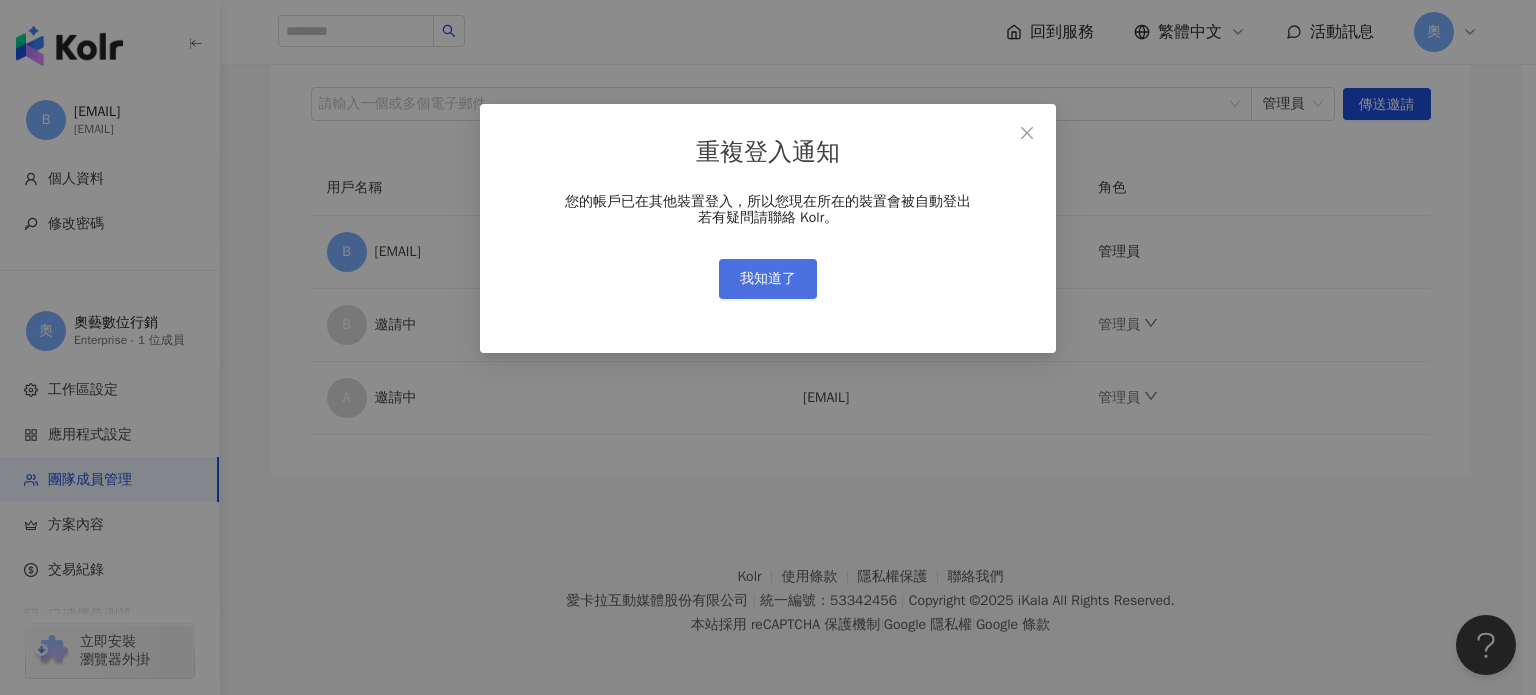 click on "我知道了" at bounding box center (768, 279) 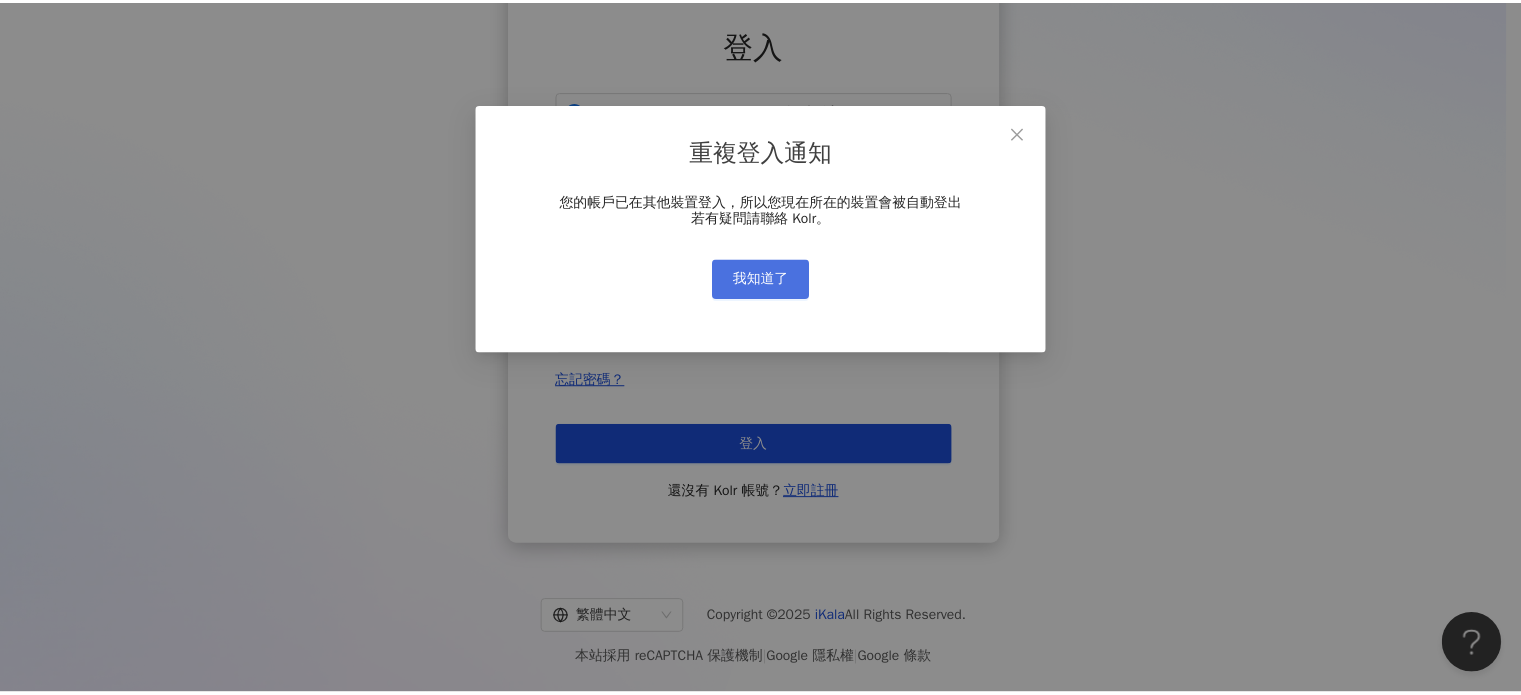 scroll, scrollTop: 0, scrollLeft: 0, axis: both 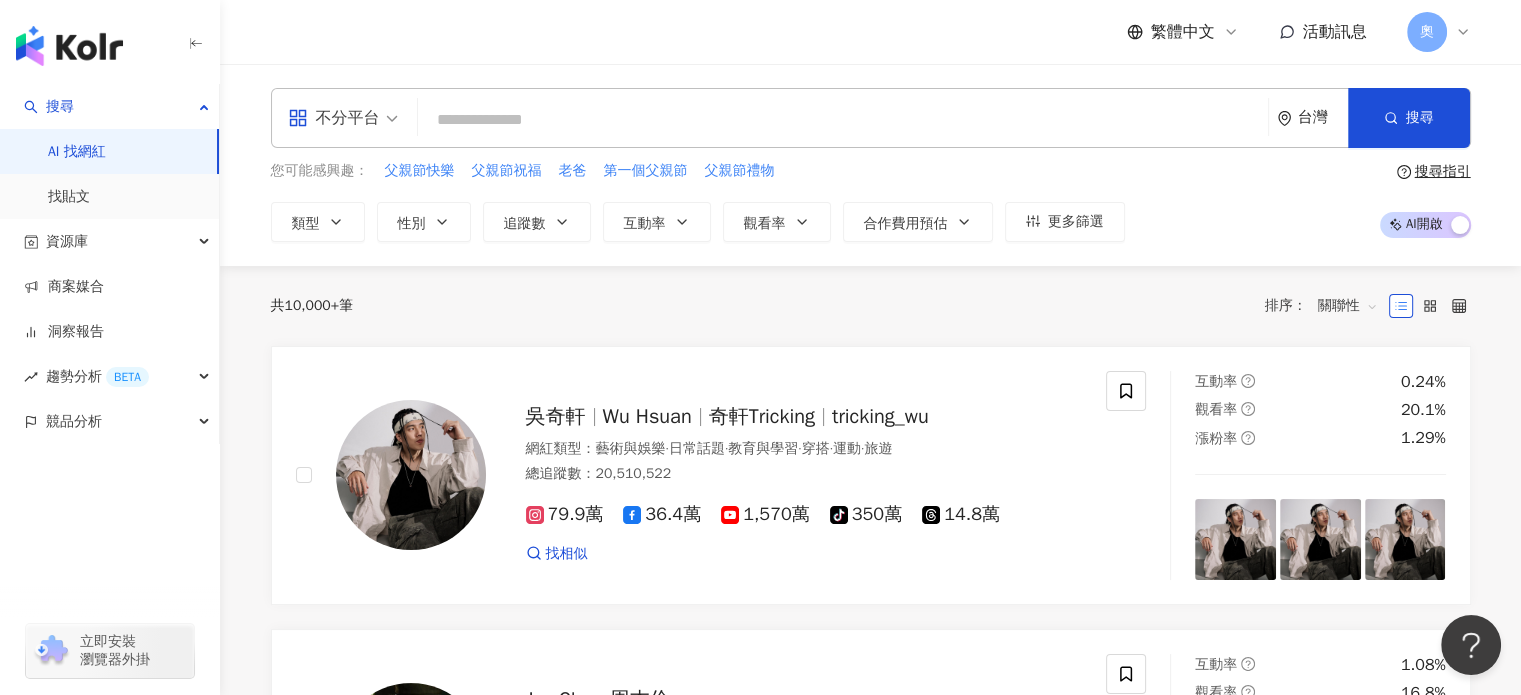 click on "奧" at bounding box center [1439, 32] 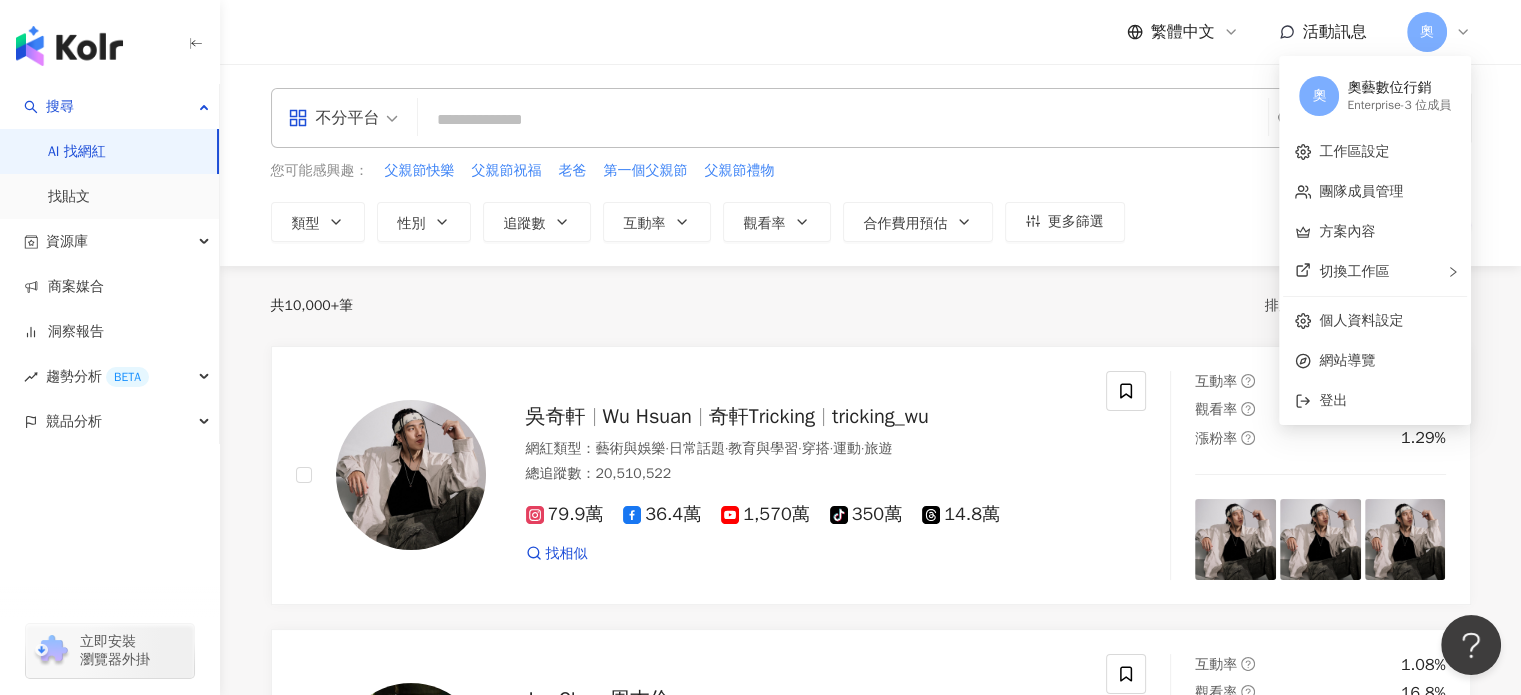 click on "奧藝數位行銷" at bounding box center [1399, 88] 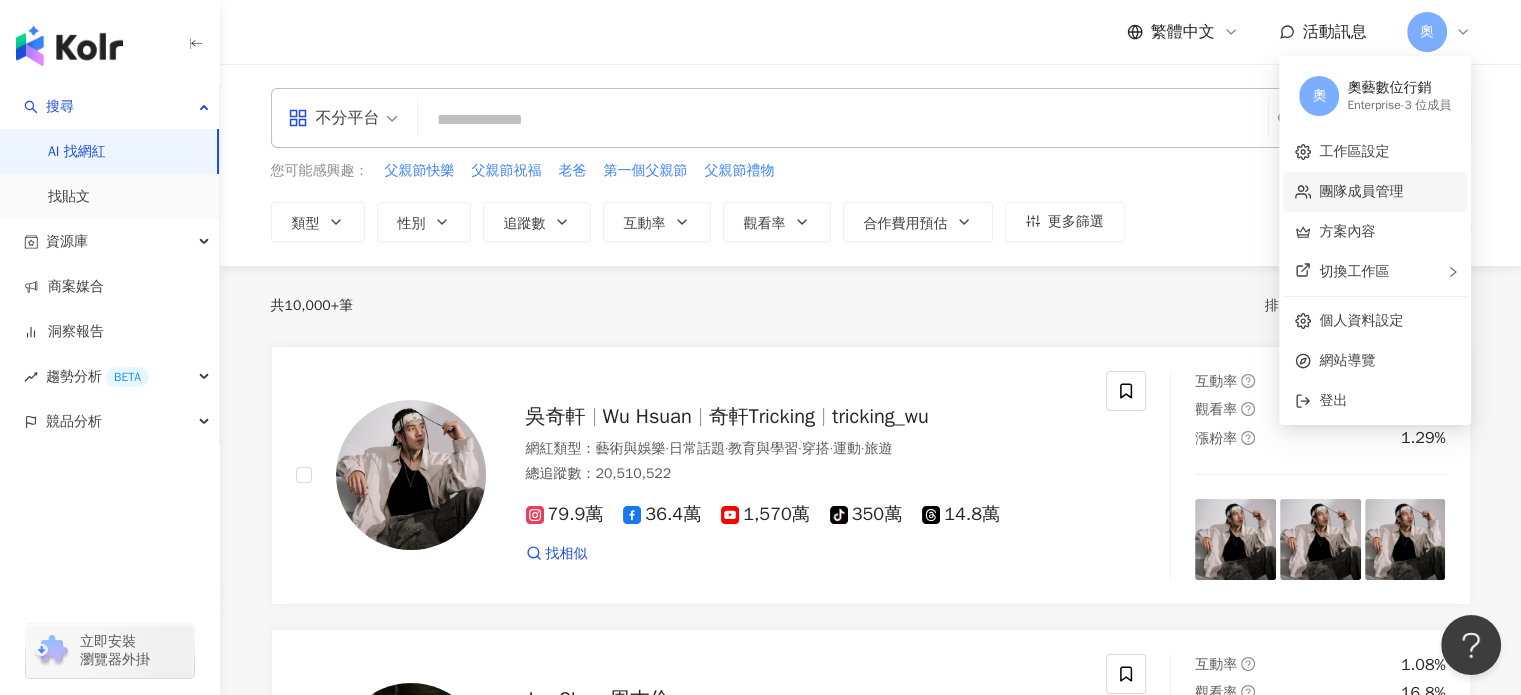 click on "團隊成員管理" at bounding box center (1361, 191) 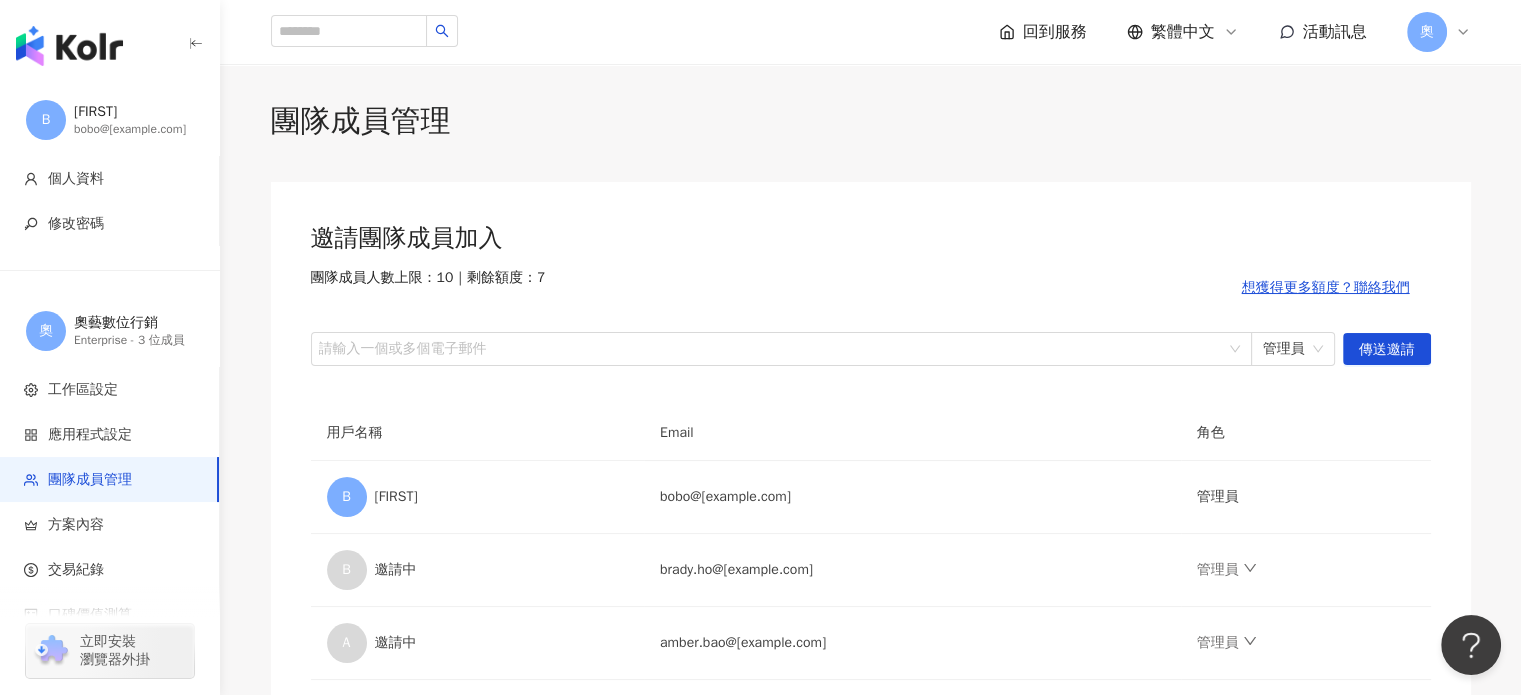 scroll, scrollTop: 0, scrollLeft: 0, axis: both 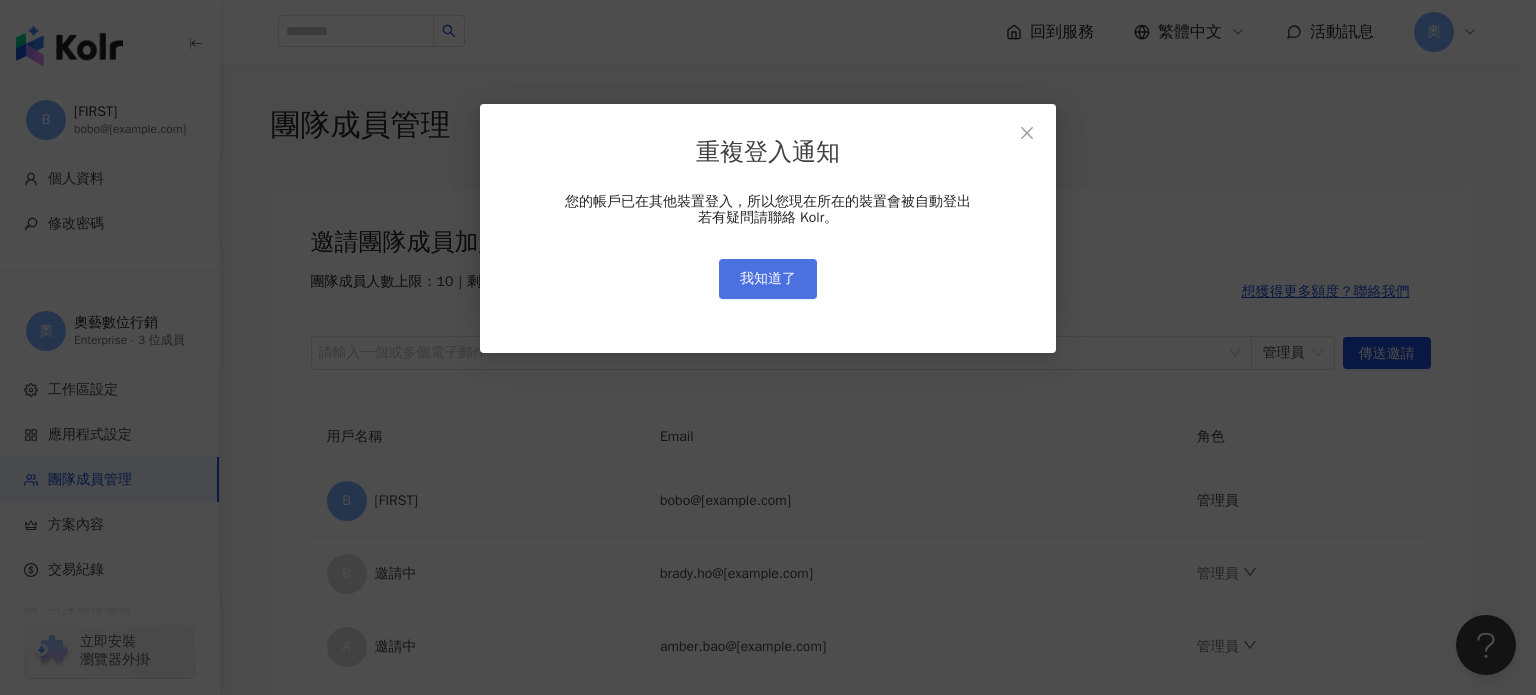 click on "我知道了" at bounding box center [768, 279] 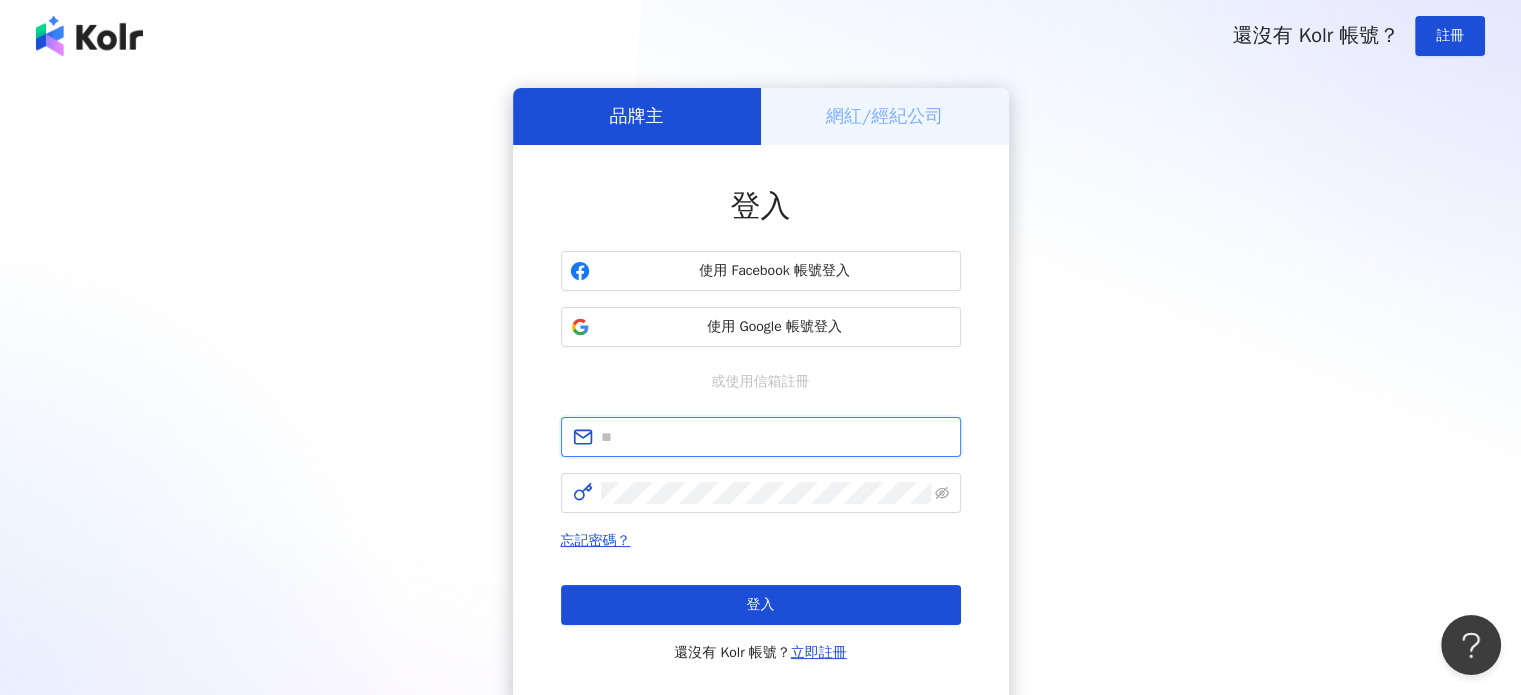 click at bounding box center (775, 437) 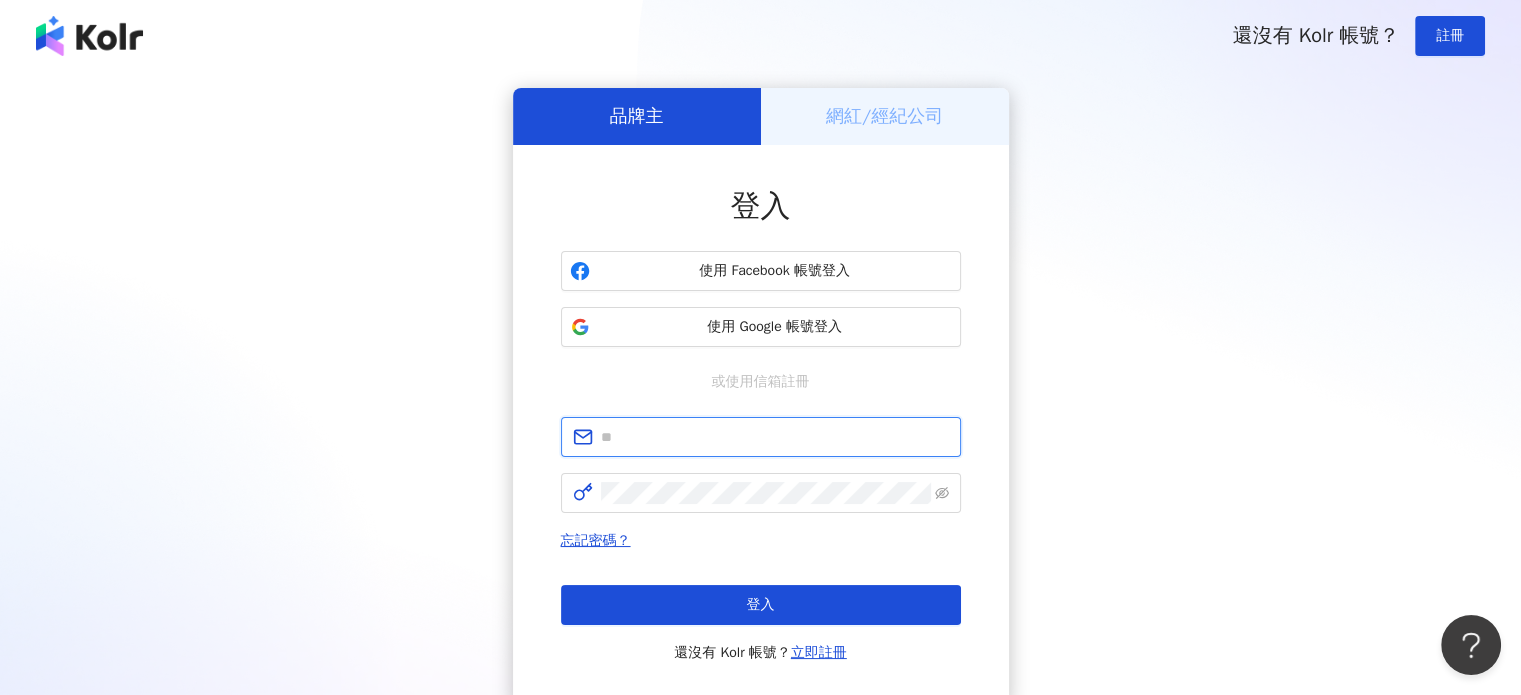 type on "**********" 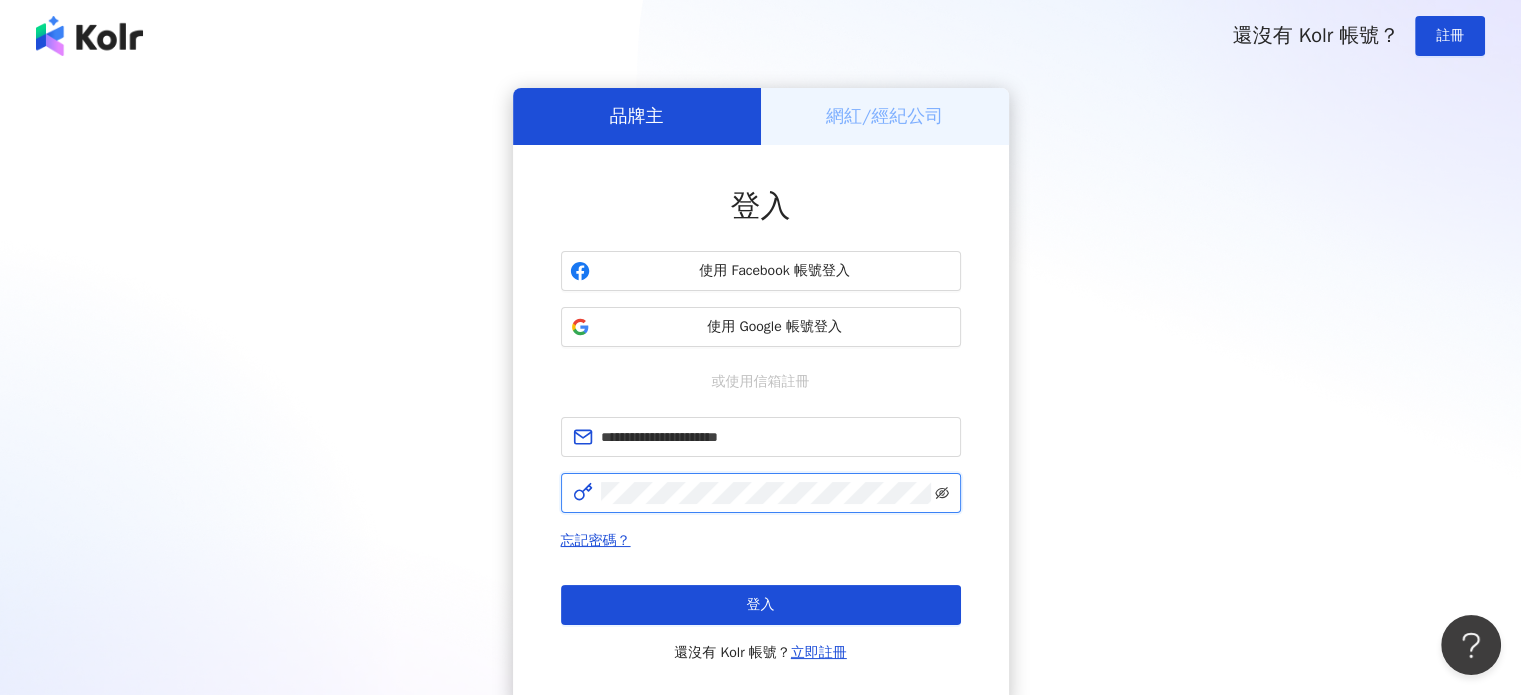 click 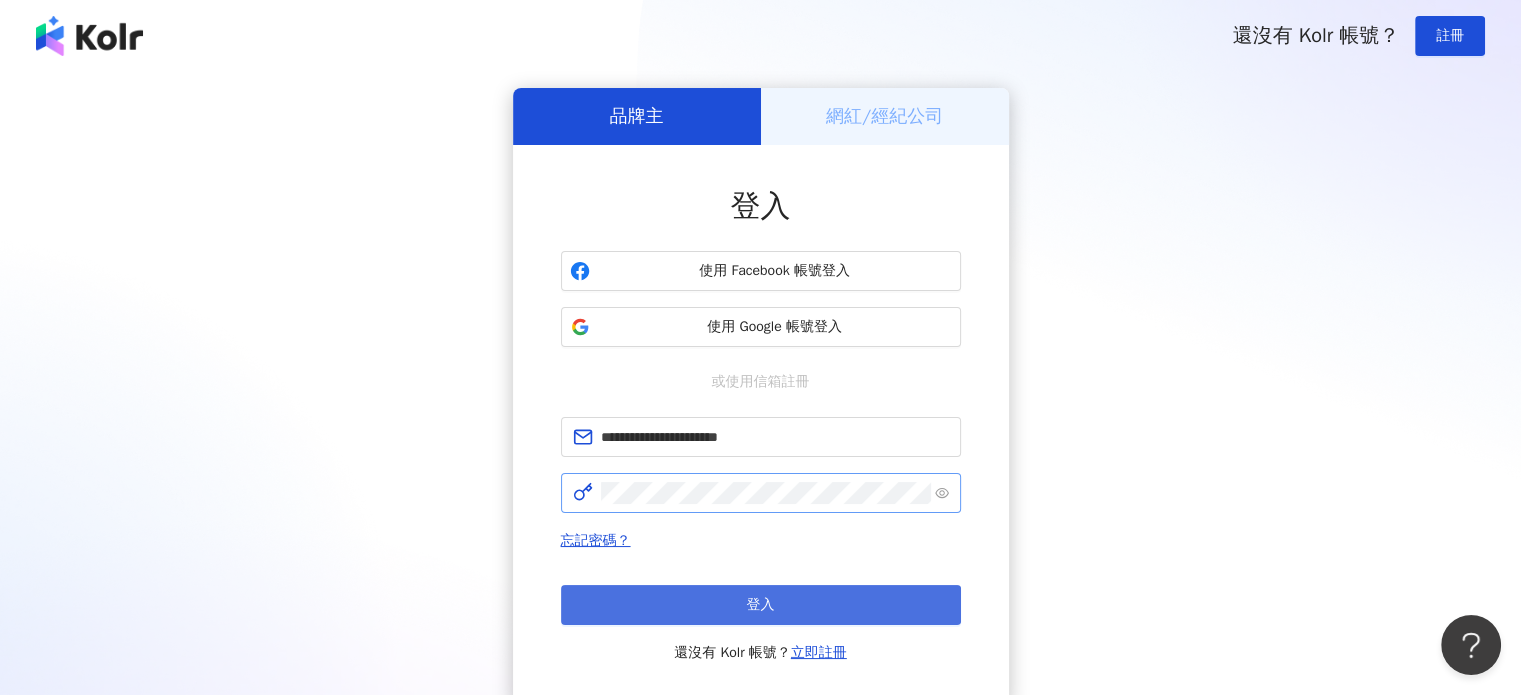 click on "登入" at bounding box center [761, 605] 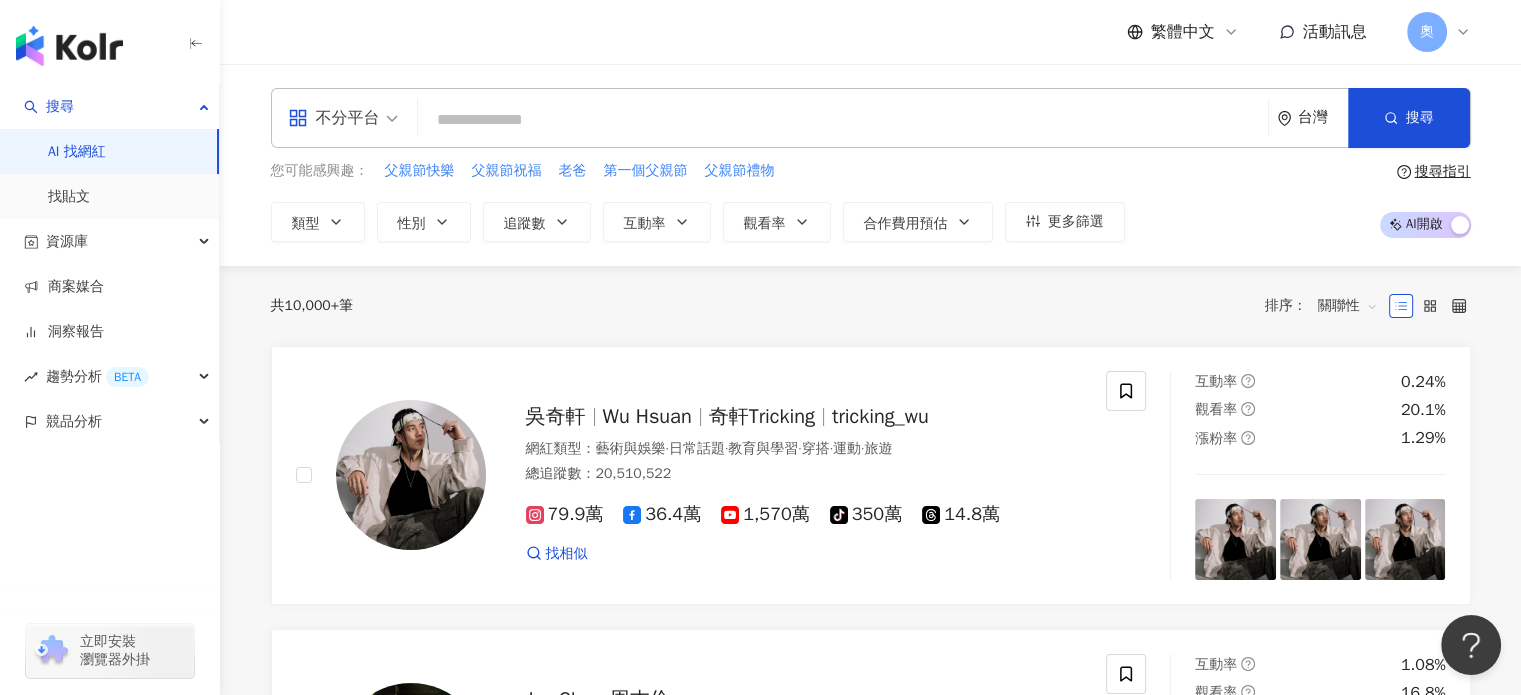 click on "奧" at bounding box center (1439, 32) 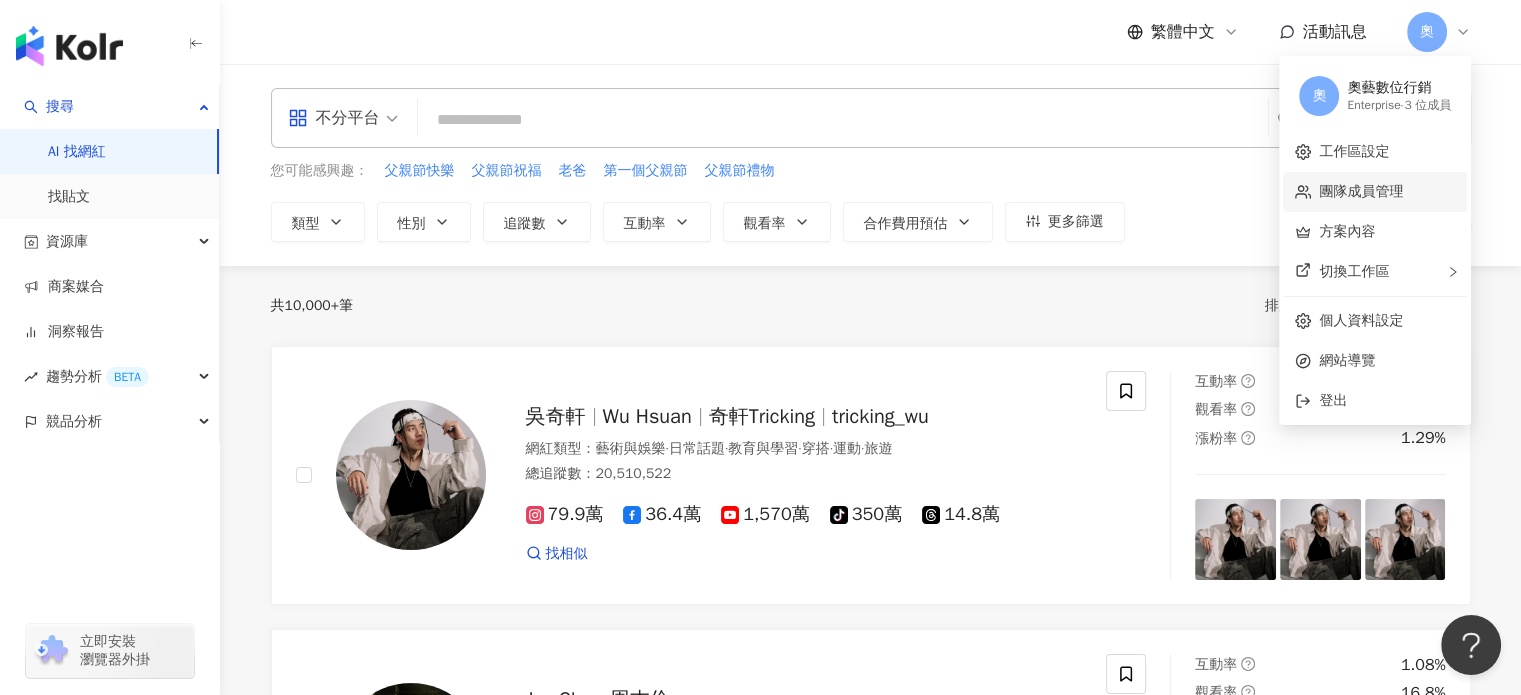 click on "團隊成員管理" at bounding box center (1361, 191) 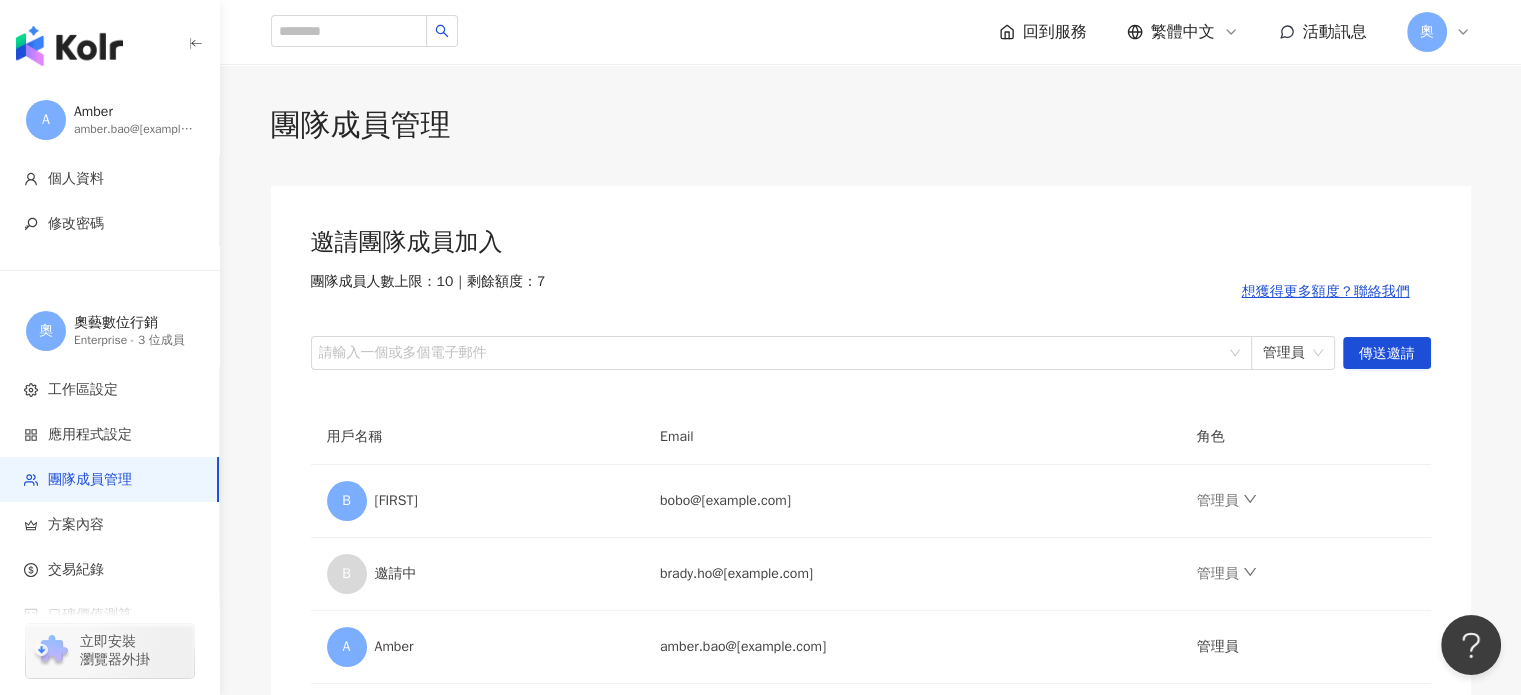 scroll, scrollTop: 200, scrollLeft: 0, axis: vertical 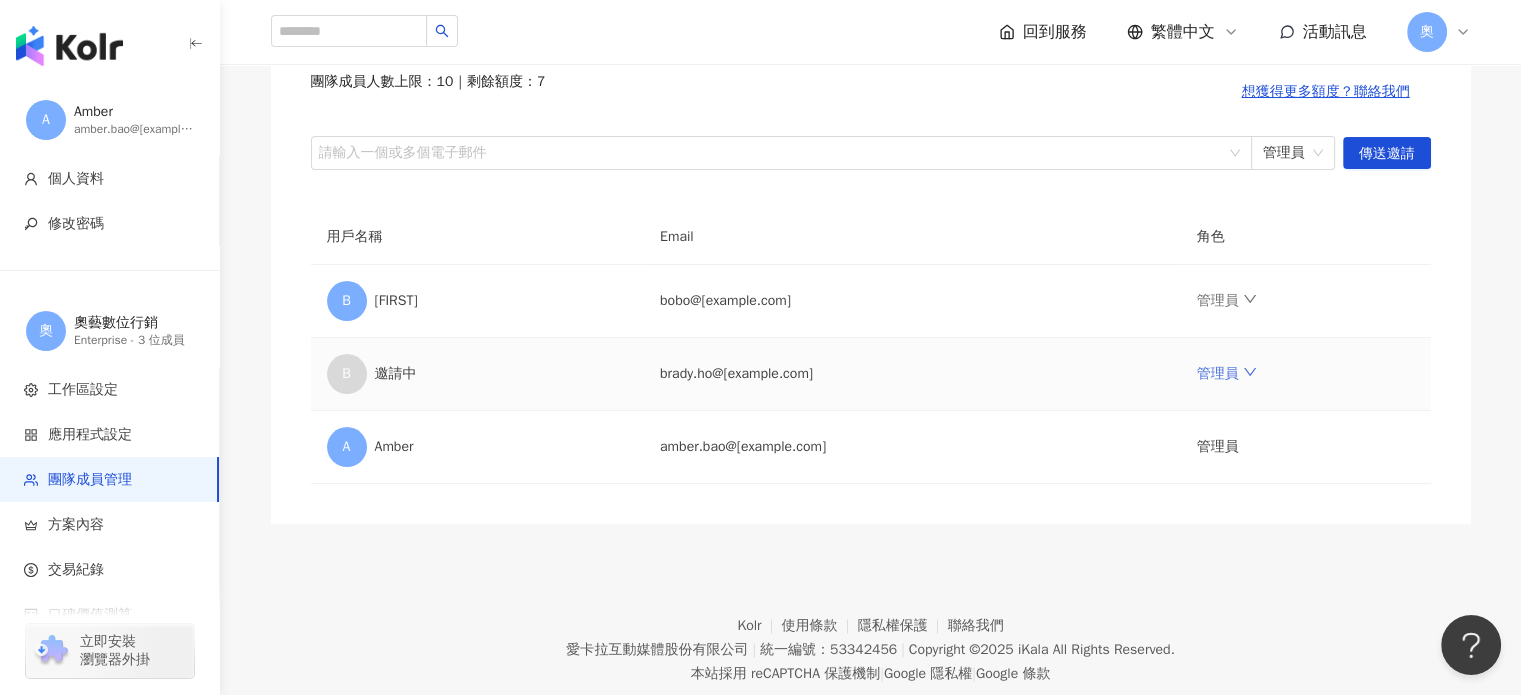 click 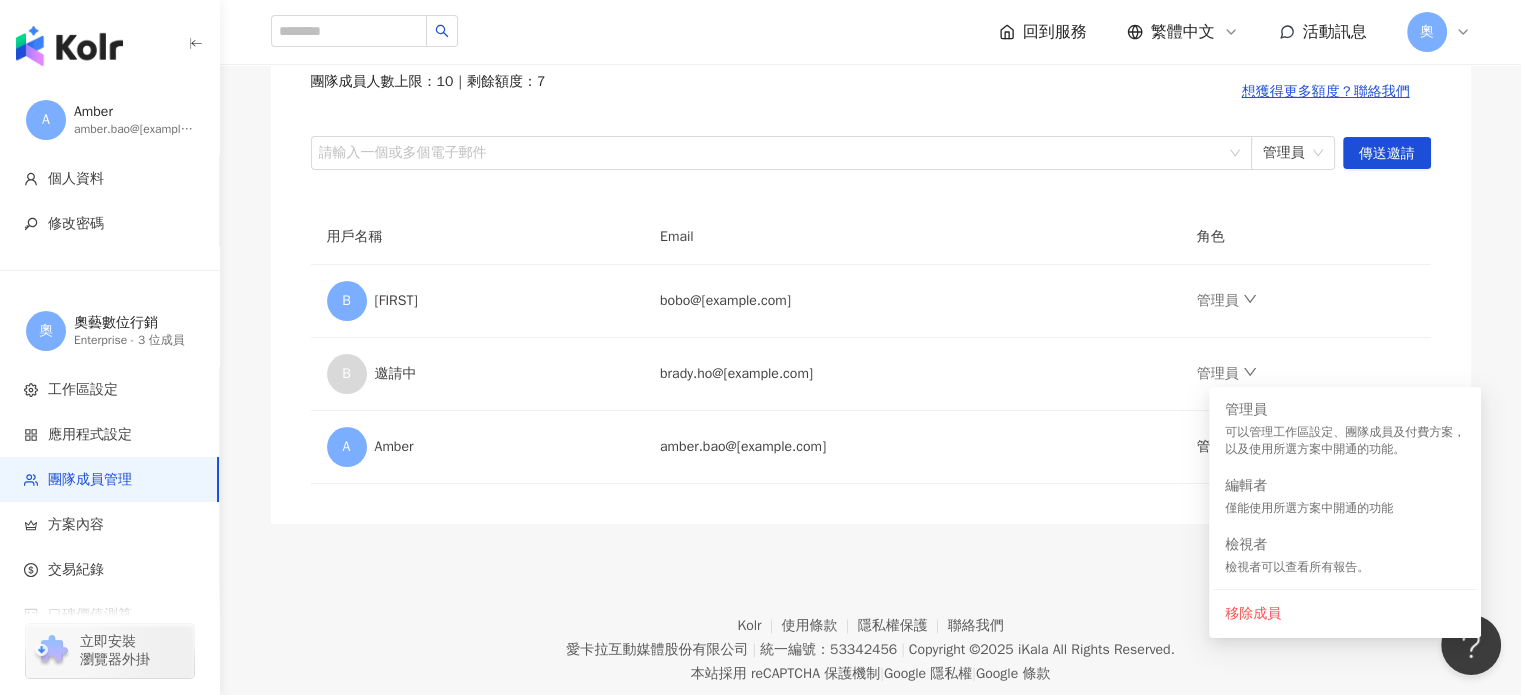 click on "邀請團隊成員加入 團隊成員人數上限：10 ｜ 剩餘額度：7 想獲得更多額度？聯絡我們   請輸入一個或多個電子郵件 管理員 傳送邀請 用戶名稱 Email 角色 B bobo bobo@awesomeart.tw 管理員   B 邀請中 brady.ho@awesomeart.tw 管理員   A Amber amber.bao@awesomeart.tw 管理員" at bounding box center (871, 255) 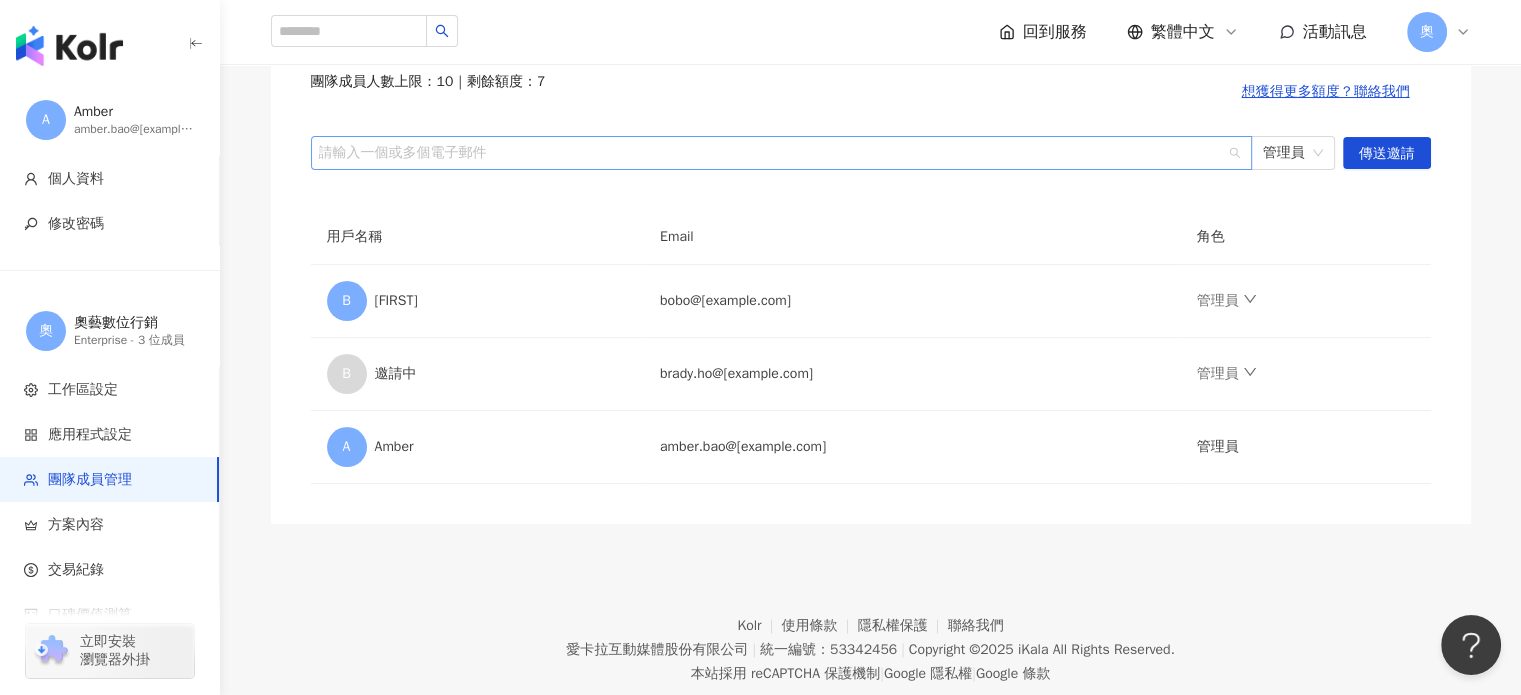 drag, startPoint x: 408, startPoint y: 153, endPoint x: 354, endPoint y: 145, distance: 54.589375 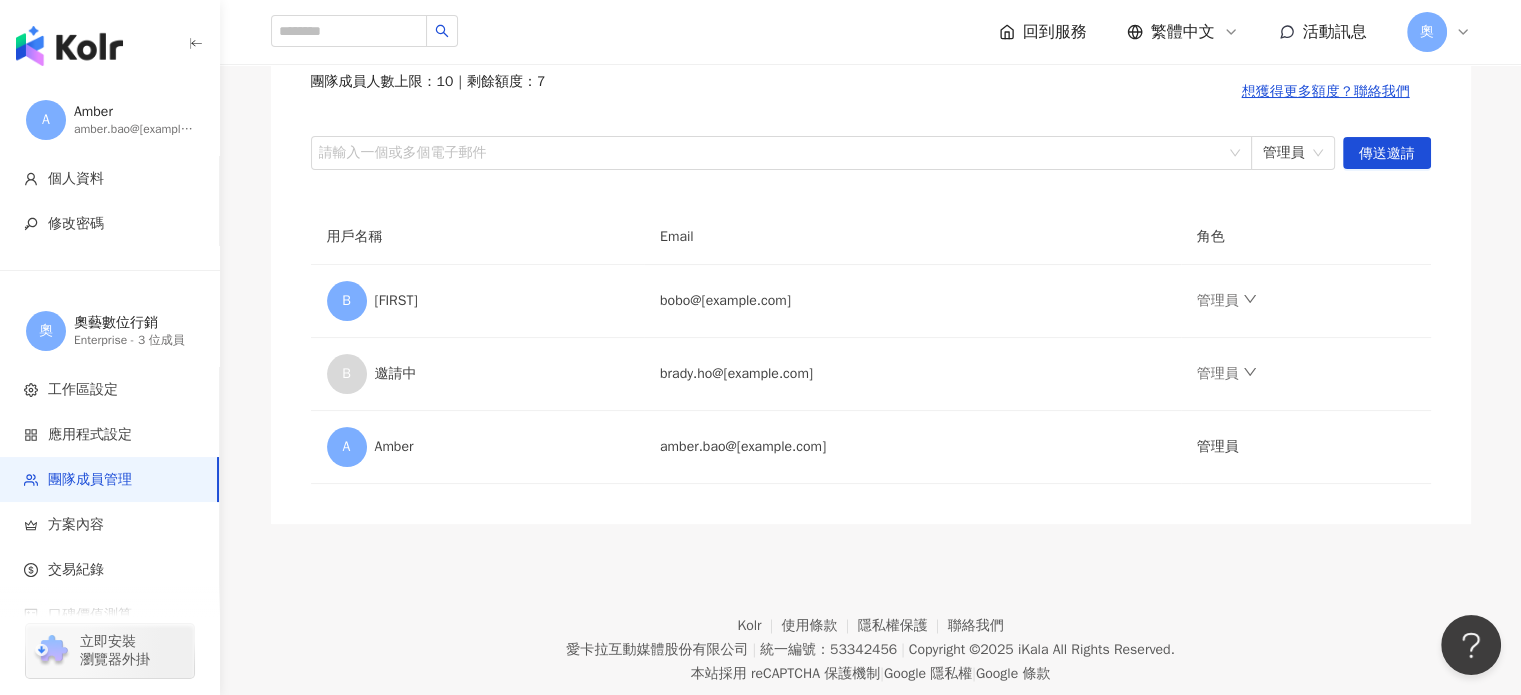 drag, startPoint x: 354, startPoint y: 145, endPoint x: 324, endPoint y: 181, distance: 46.8615 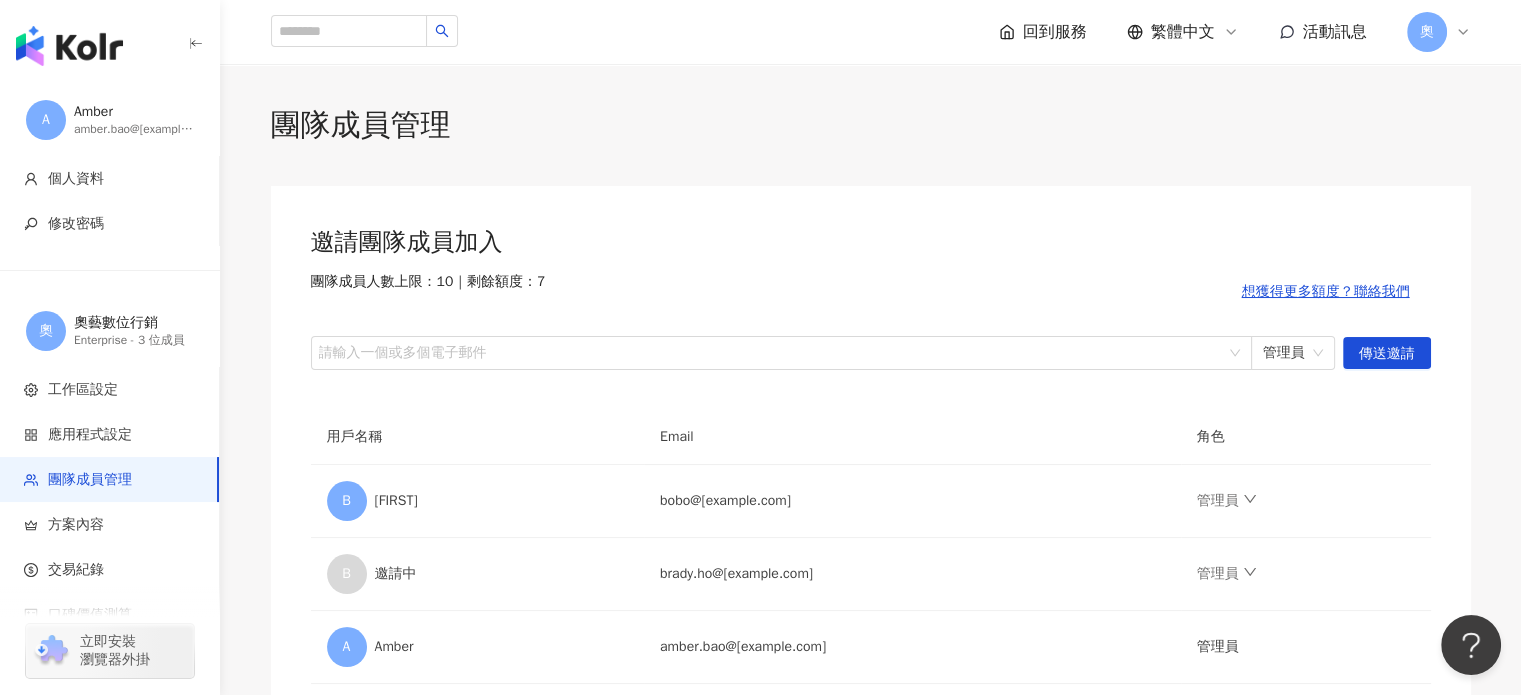 scroll, scrollTop: 100, scrollLeft: 0, axis: vertical 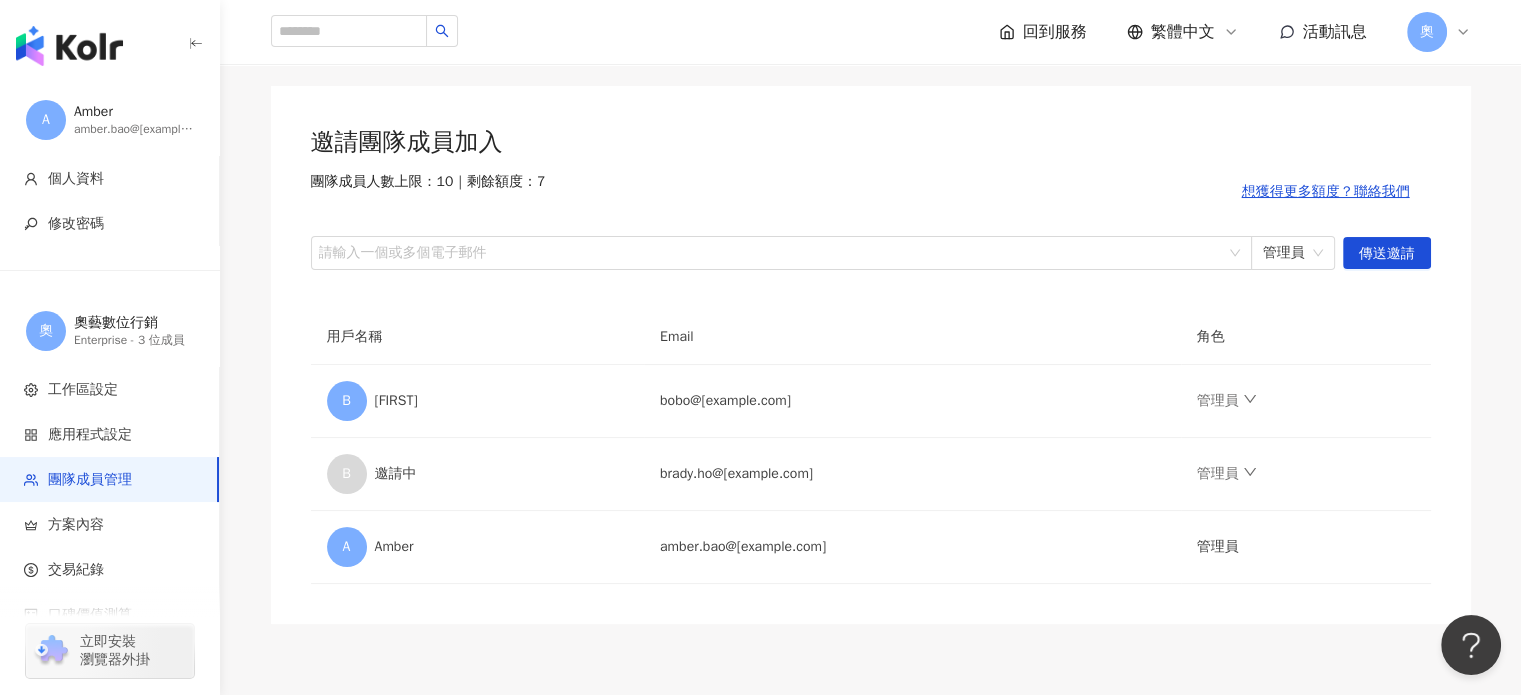 drag, startPoint x: 458, startPoint y: 260, endPoint x: 389, endPoint y: 222, distance: 78.77182 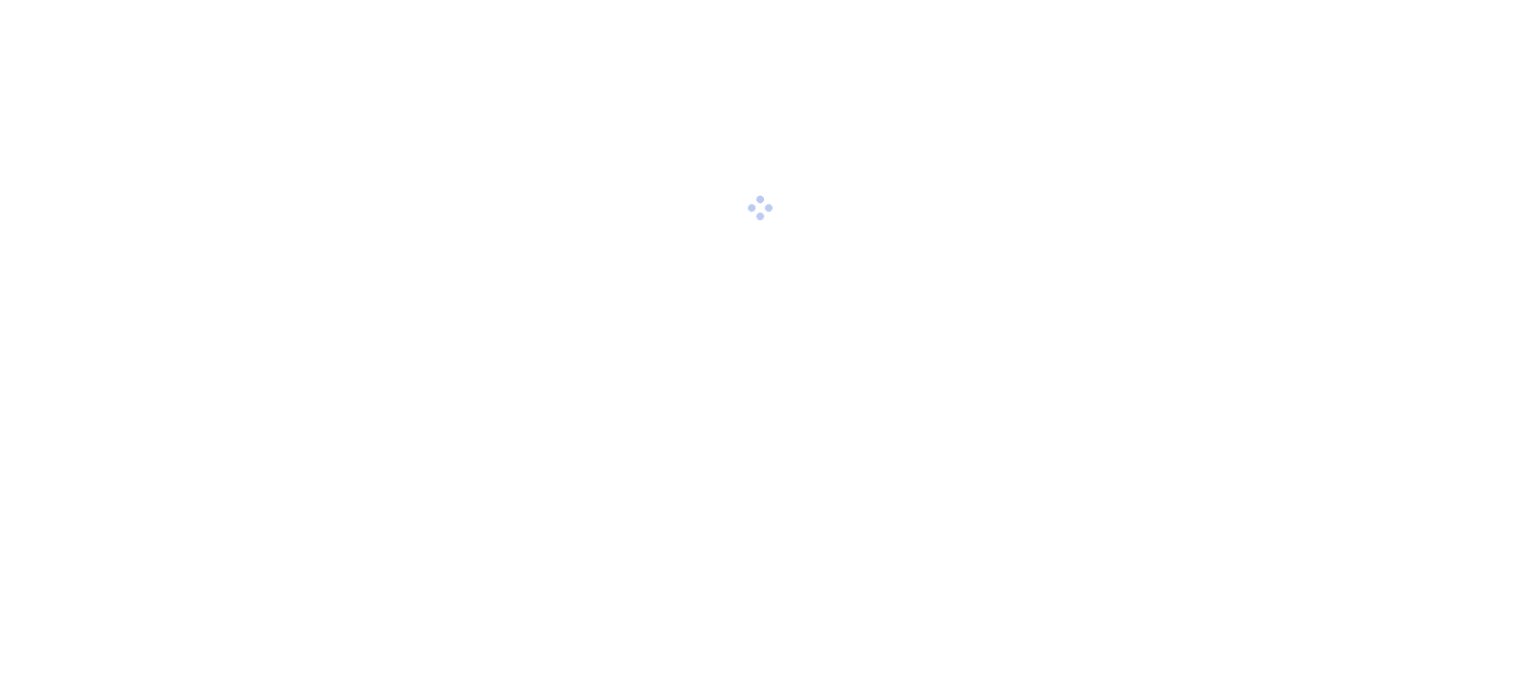 scroll, scrollTop: 0, scrollLeft: 0, axis: both 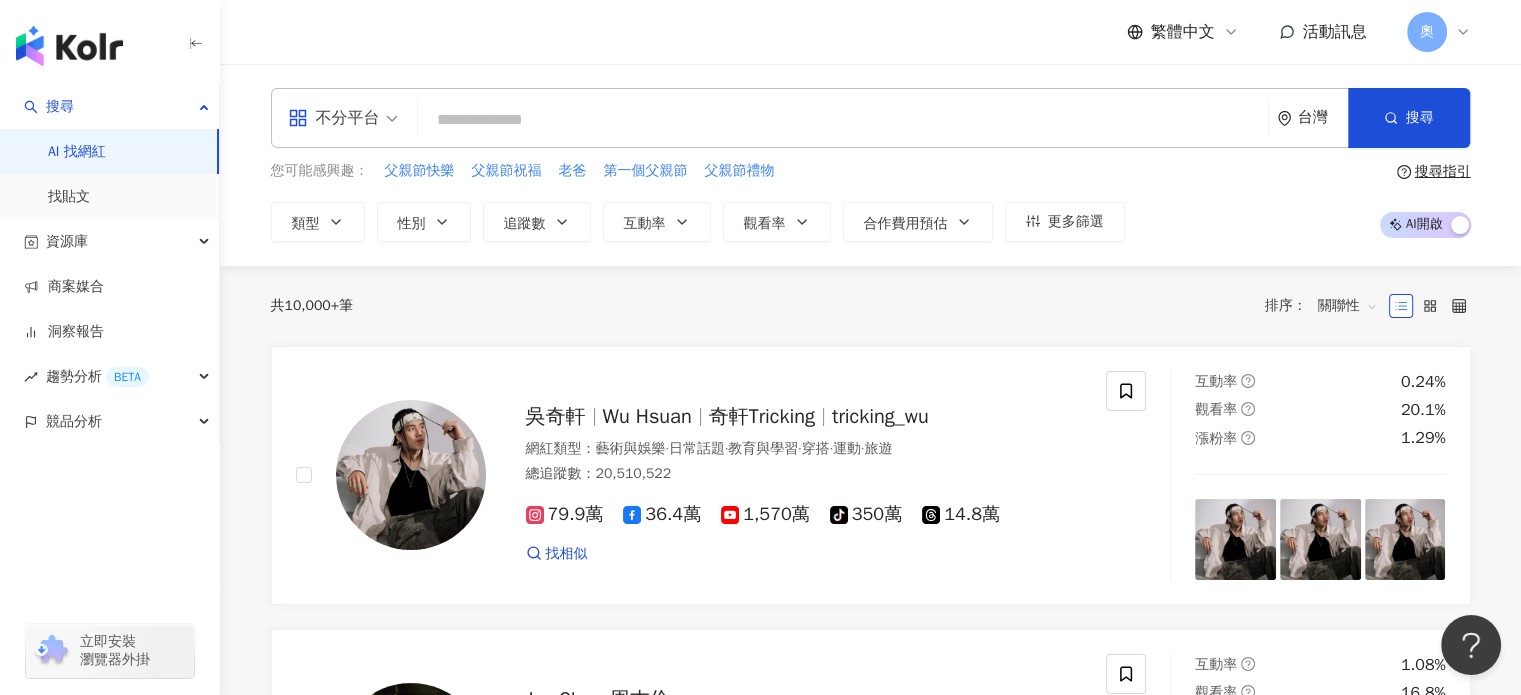 click 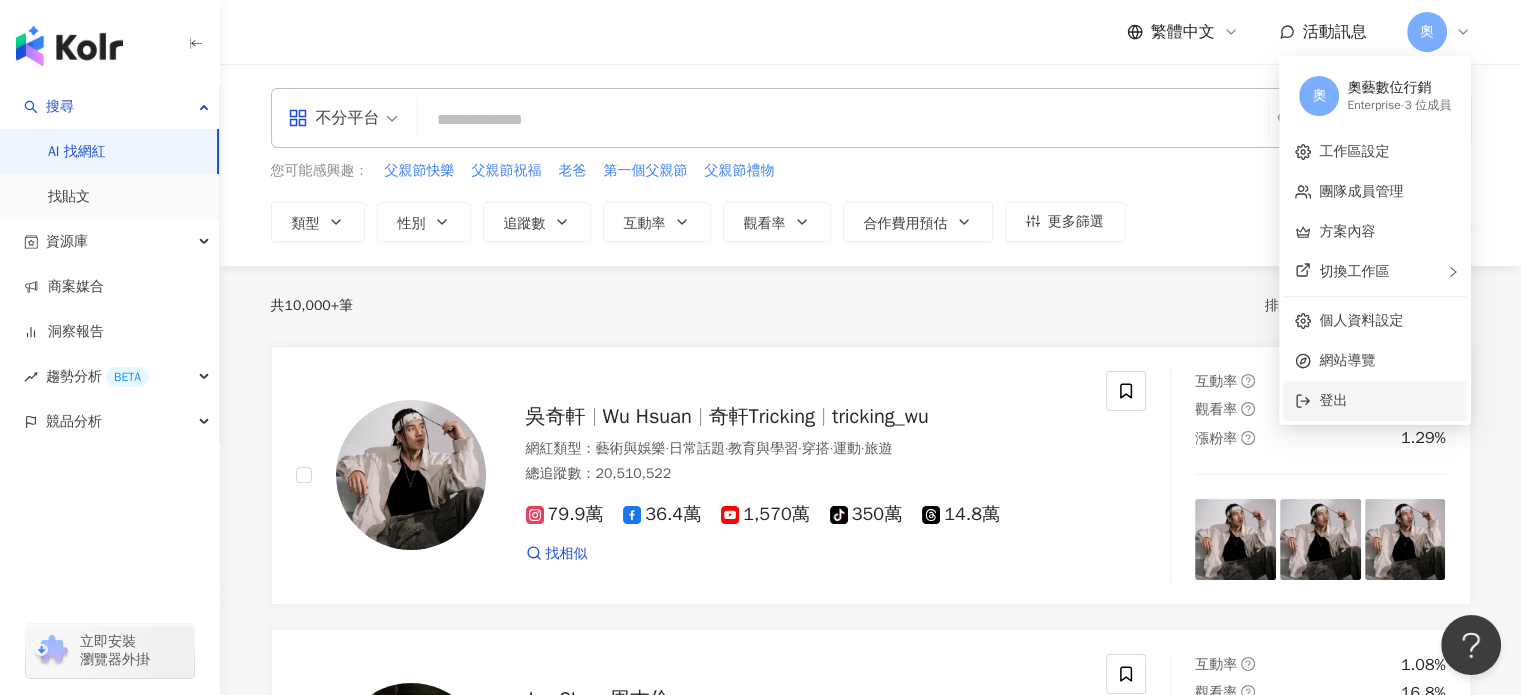 click on "登出" at bounding box center [1333, 400] 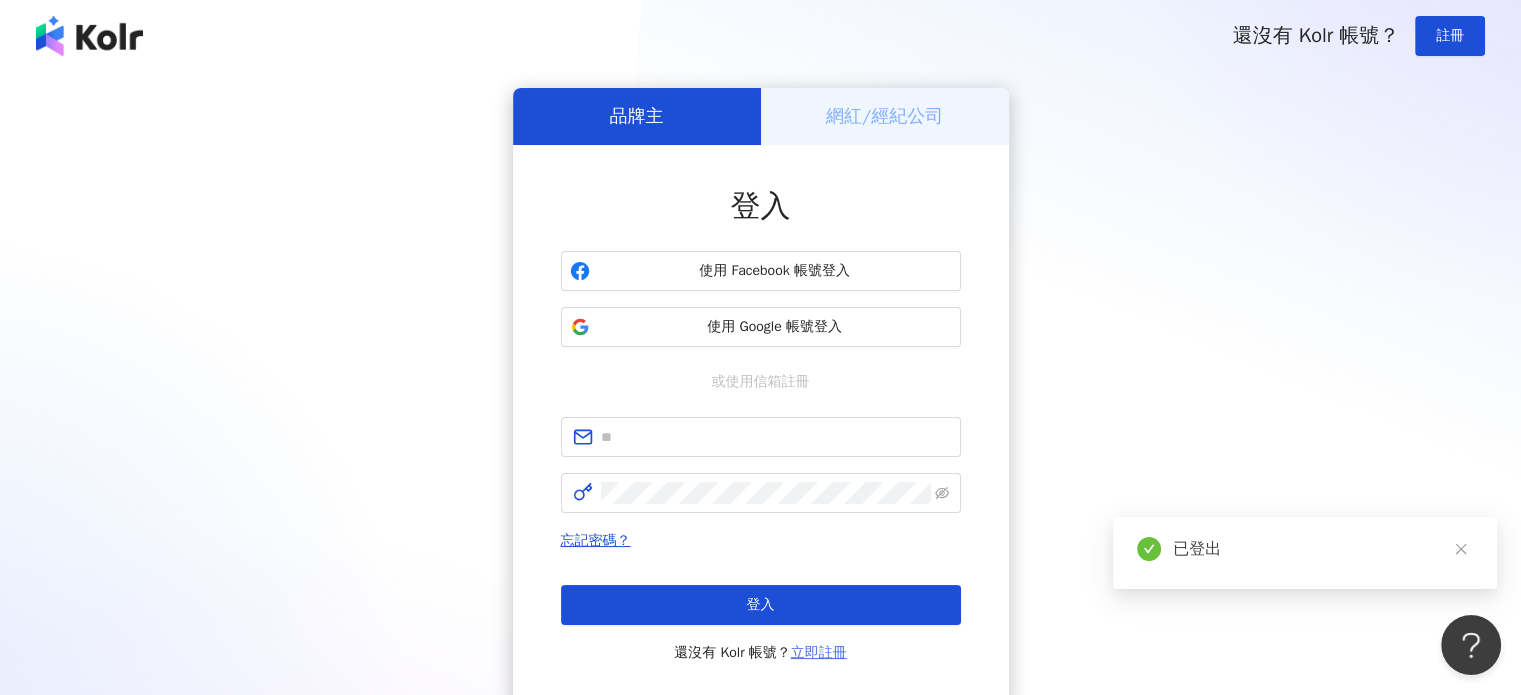 click on "立即註冊" at bounding box center (819, 652) 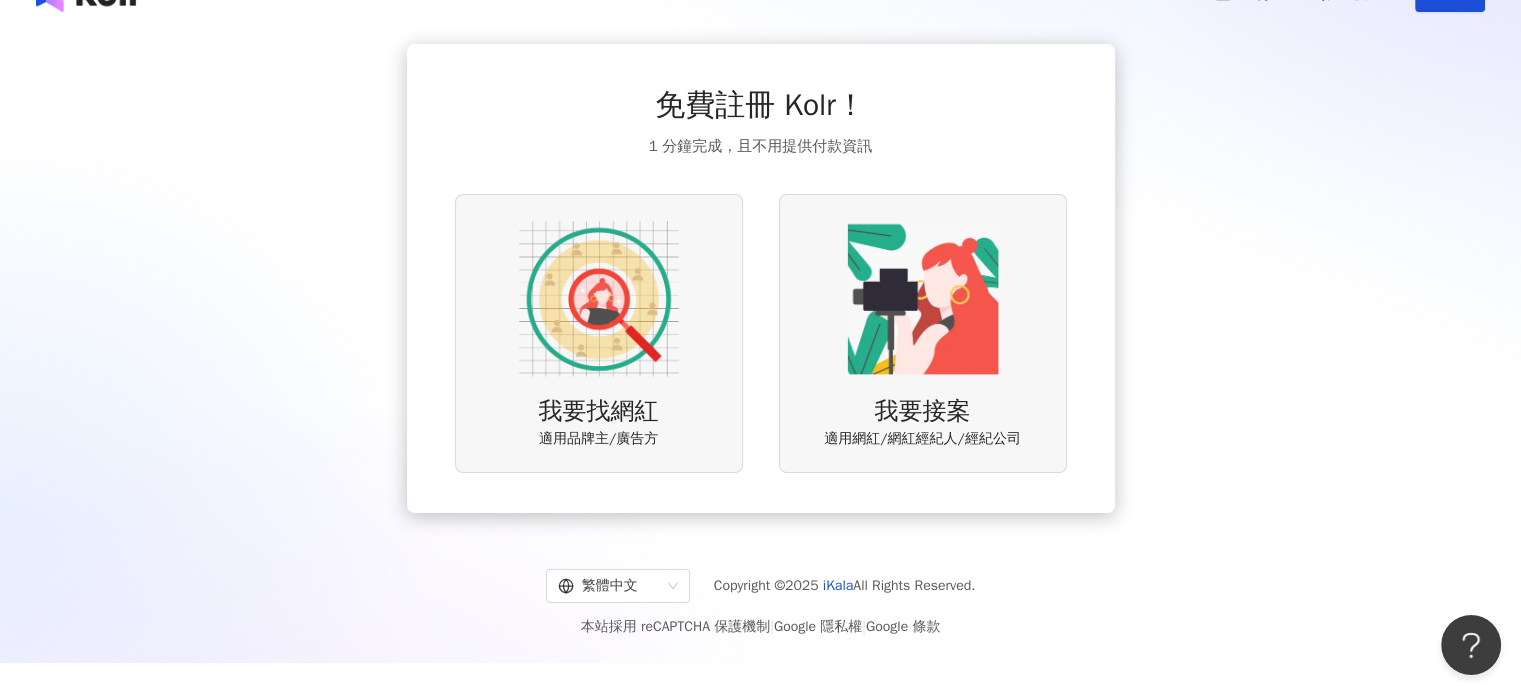 scroll, scrollTop: 0, scrollLeft: 0, axis: both 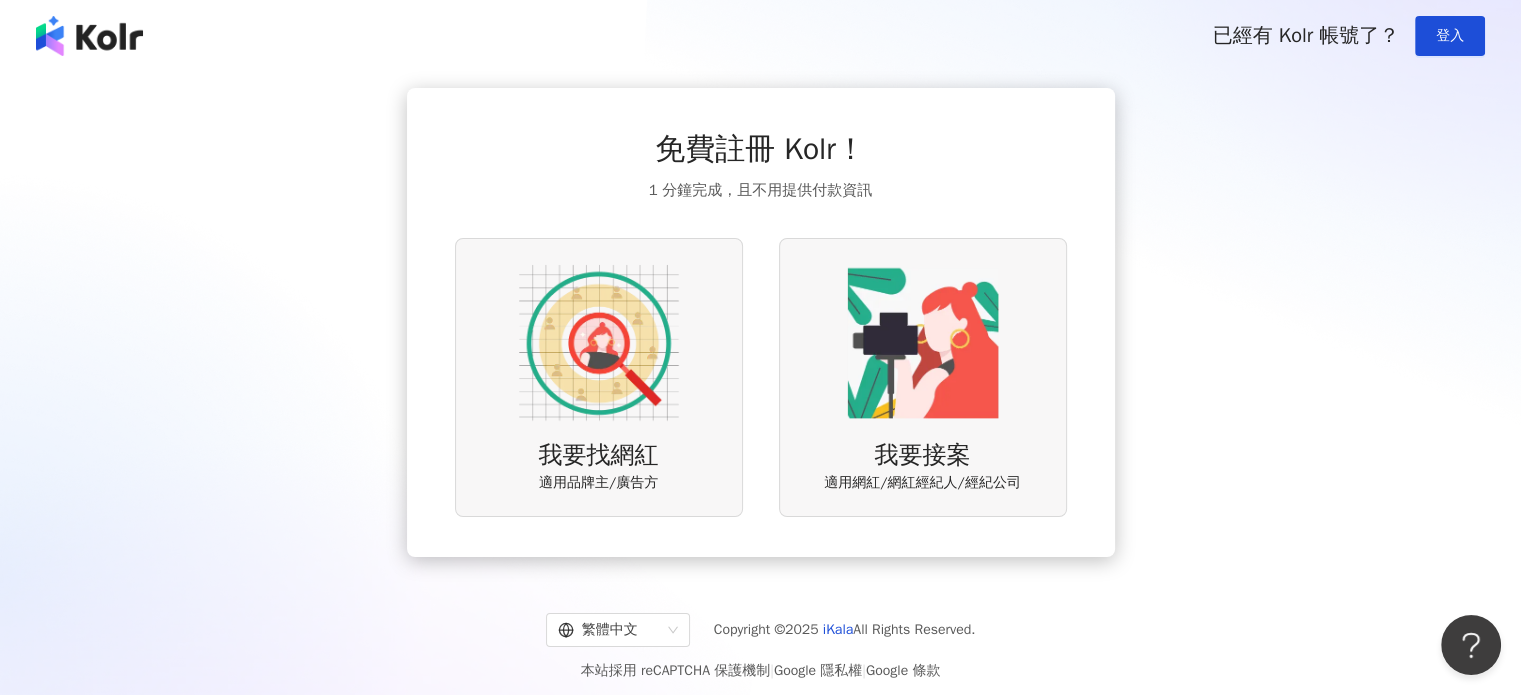 click at bounding box center [599, 343] 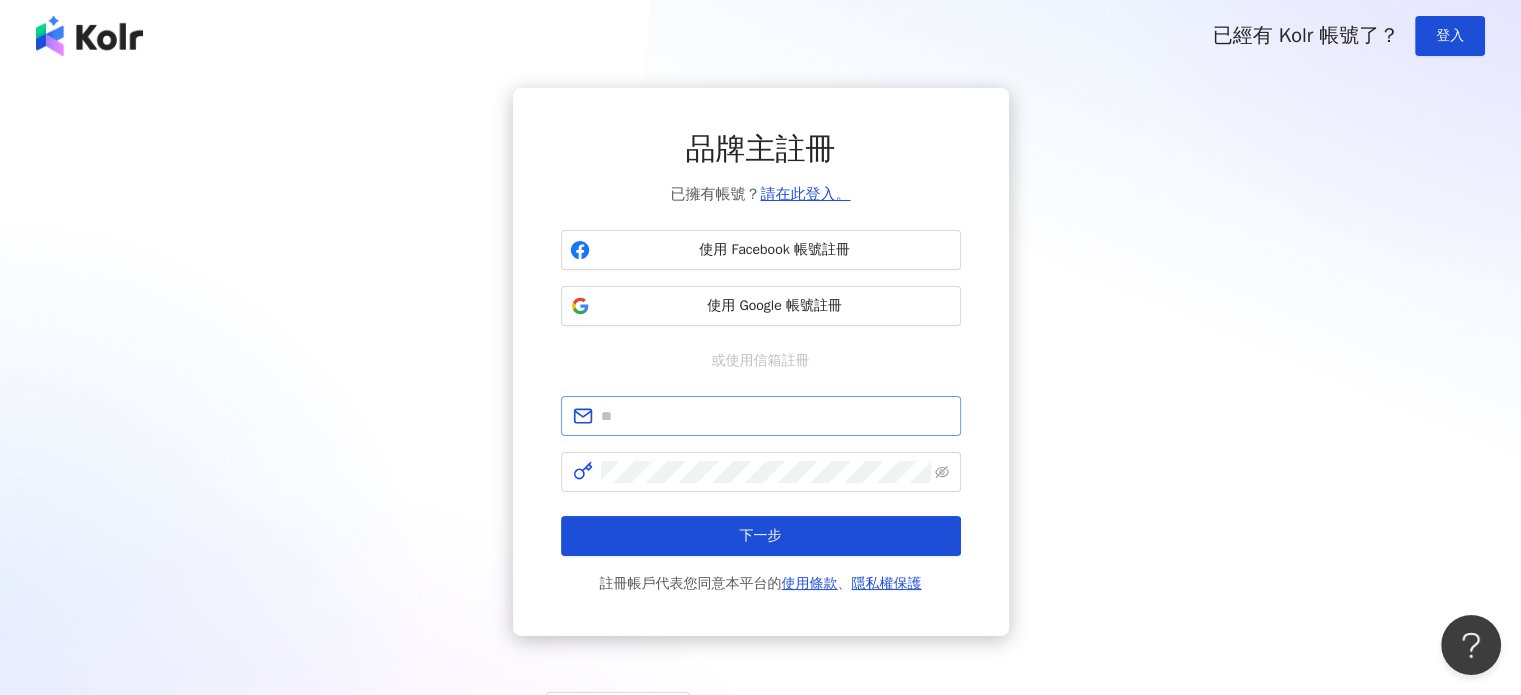 click at bounding box center [761, 416] 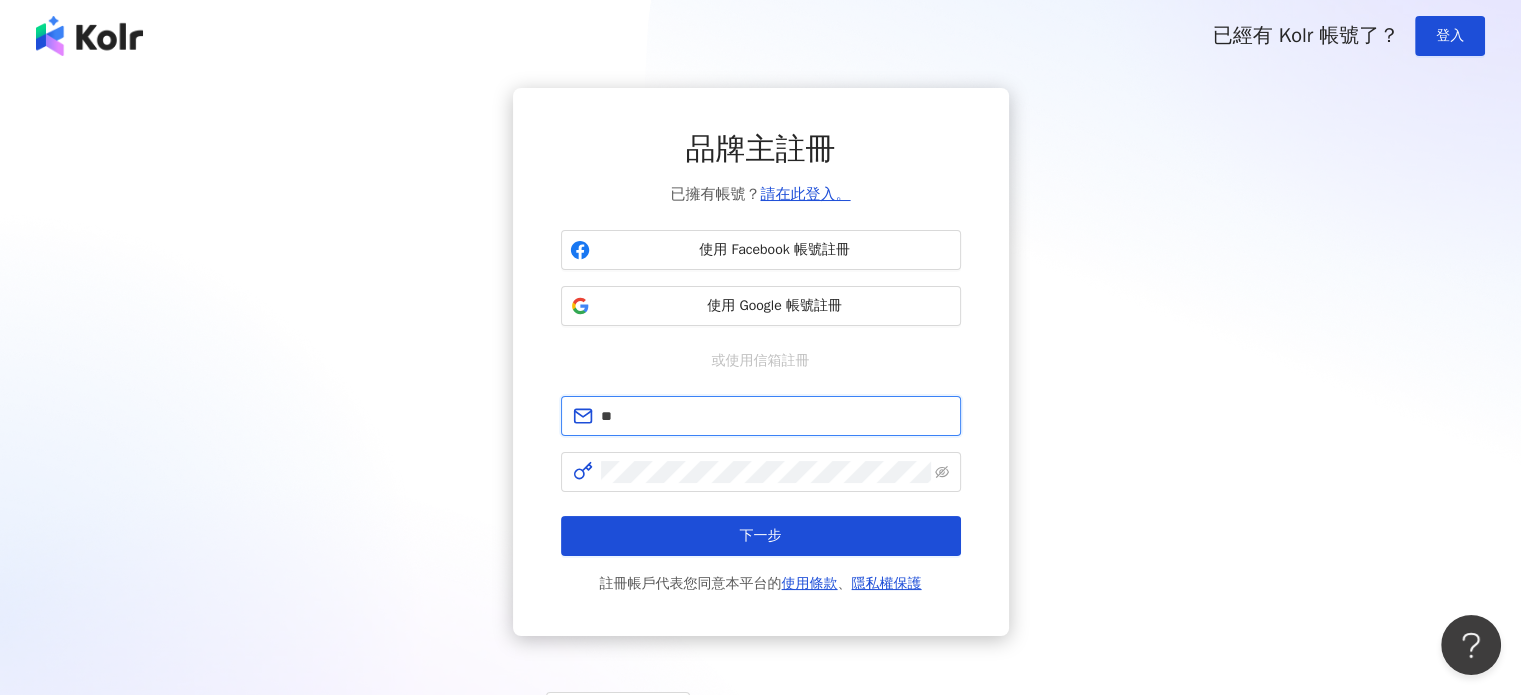 type on "**********" 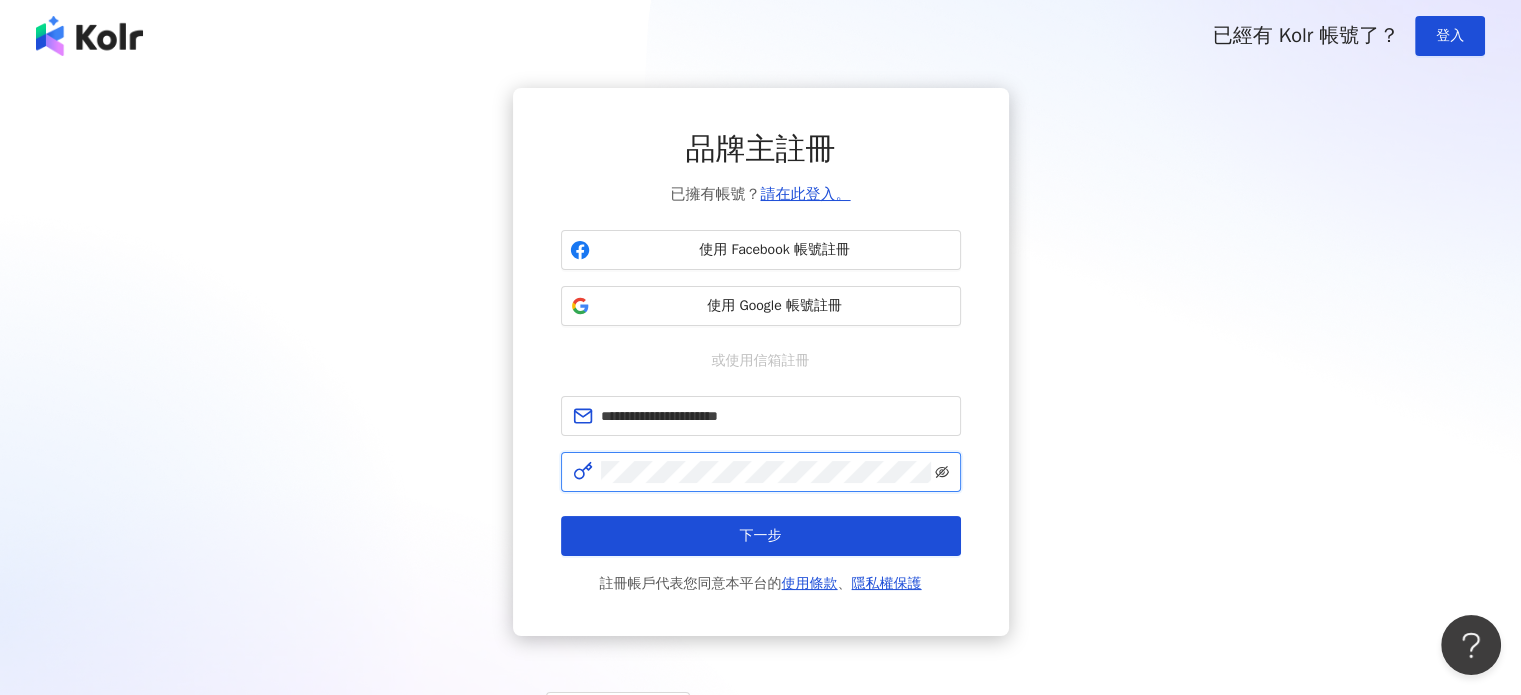 click 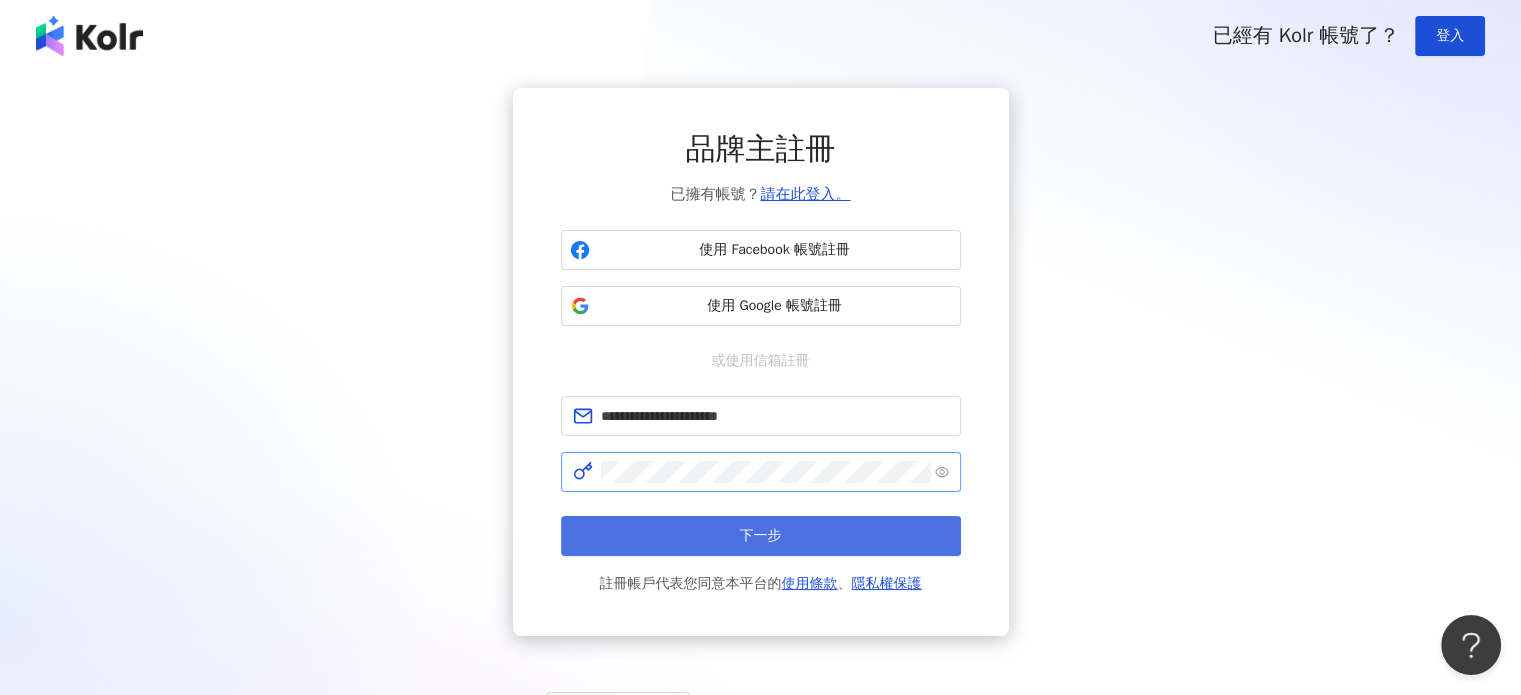click on "下一步" at bounding box center (761, 536) 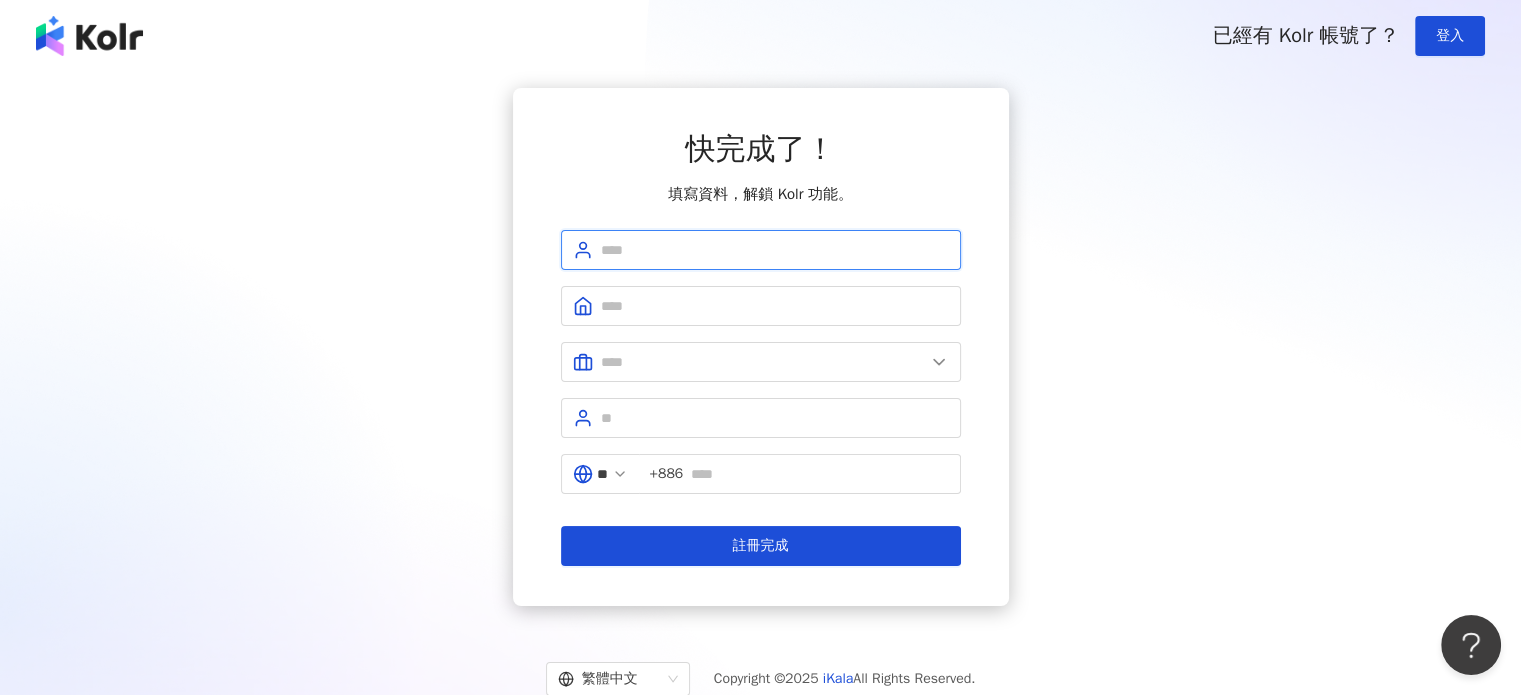 click at bounding box center [775, 250] 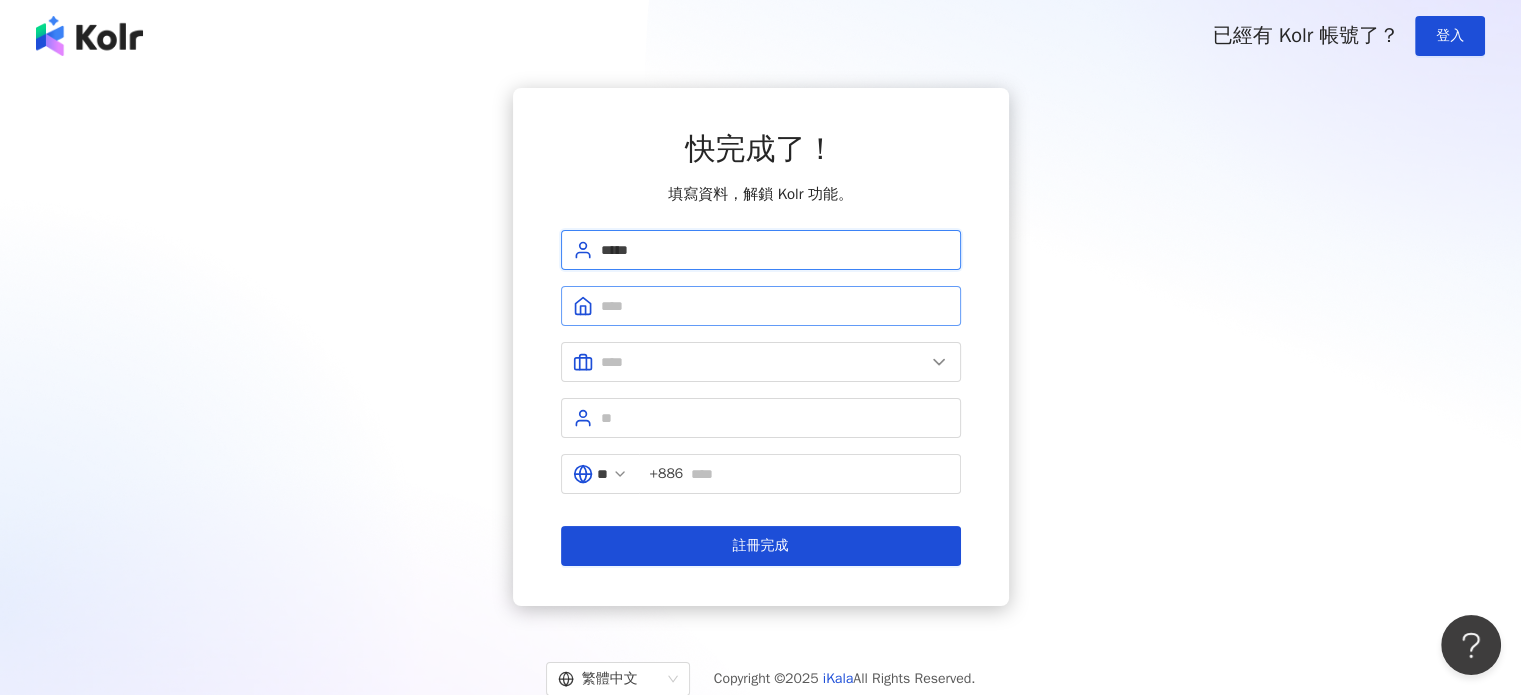 type on "*****" 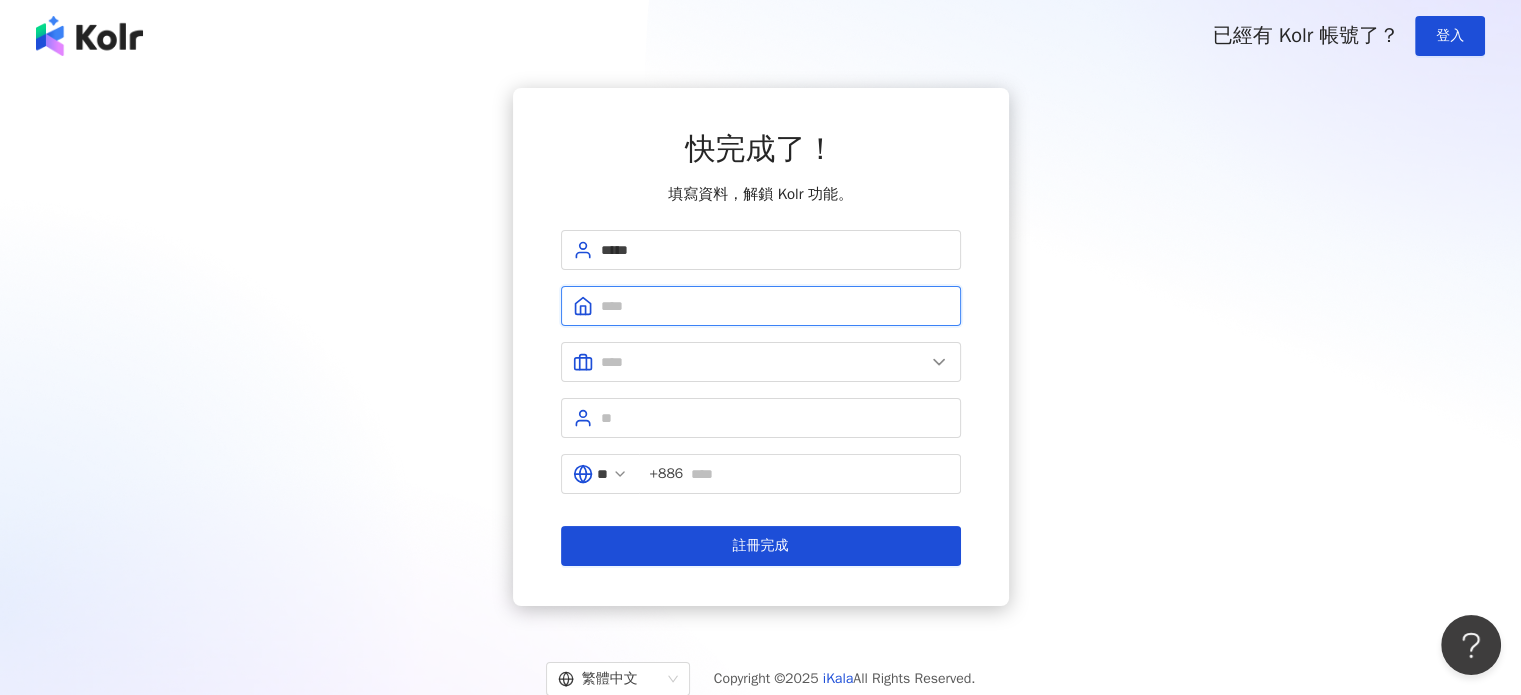 click at bounding box center (775, 306) 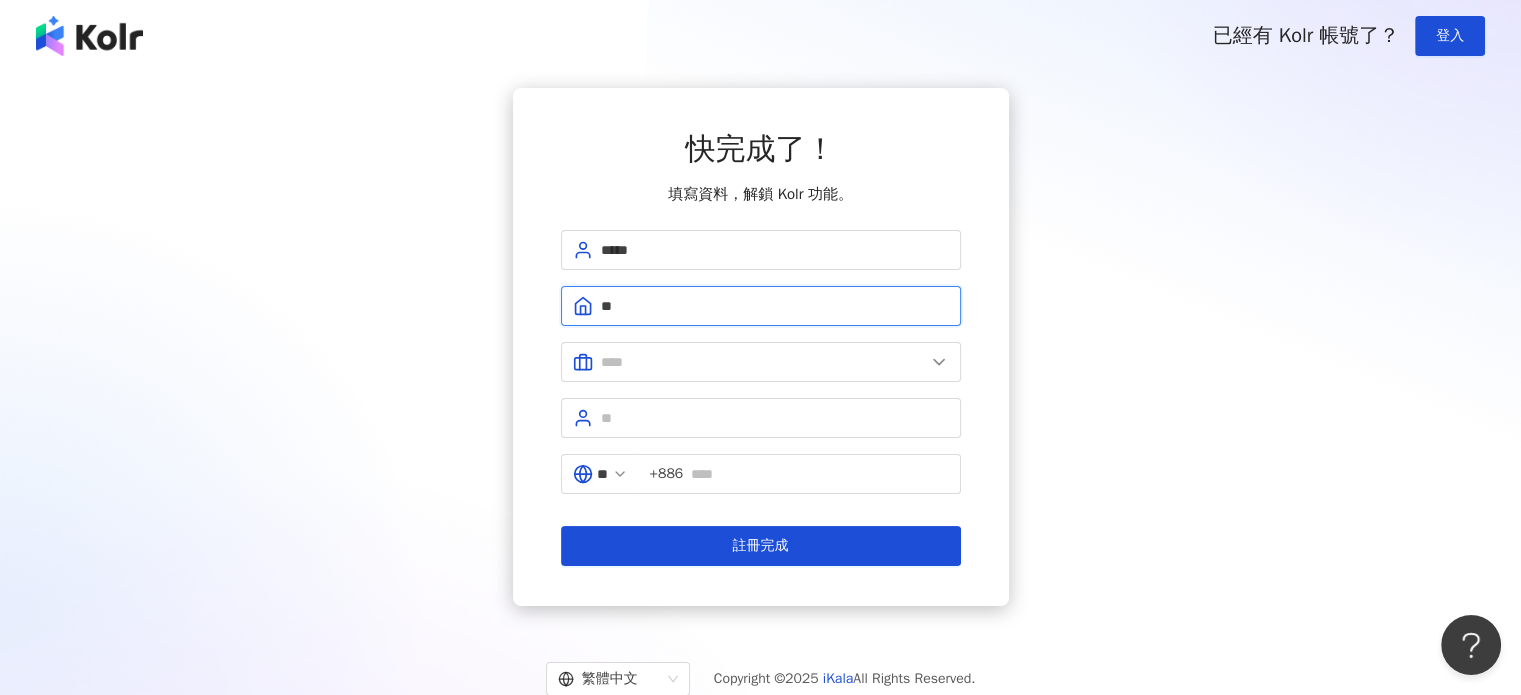 type on "*" 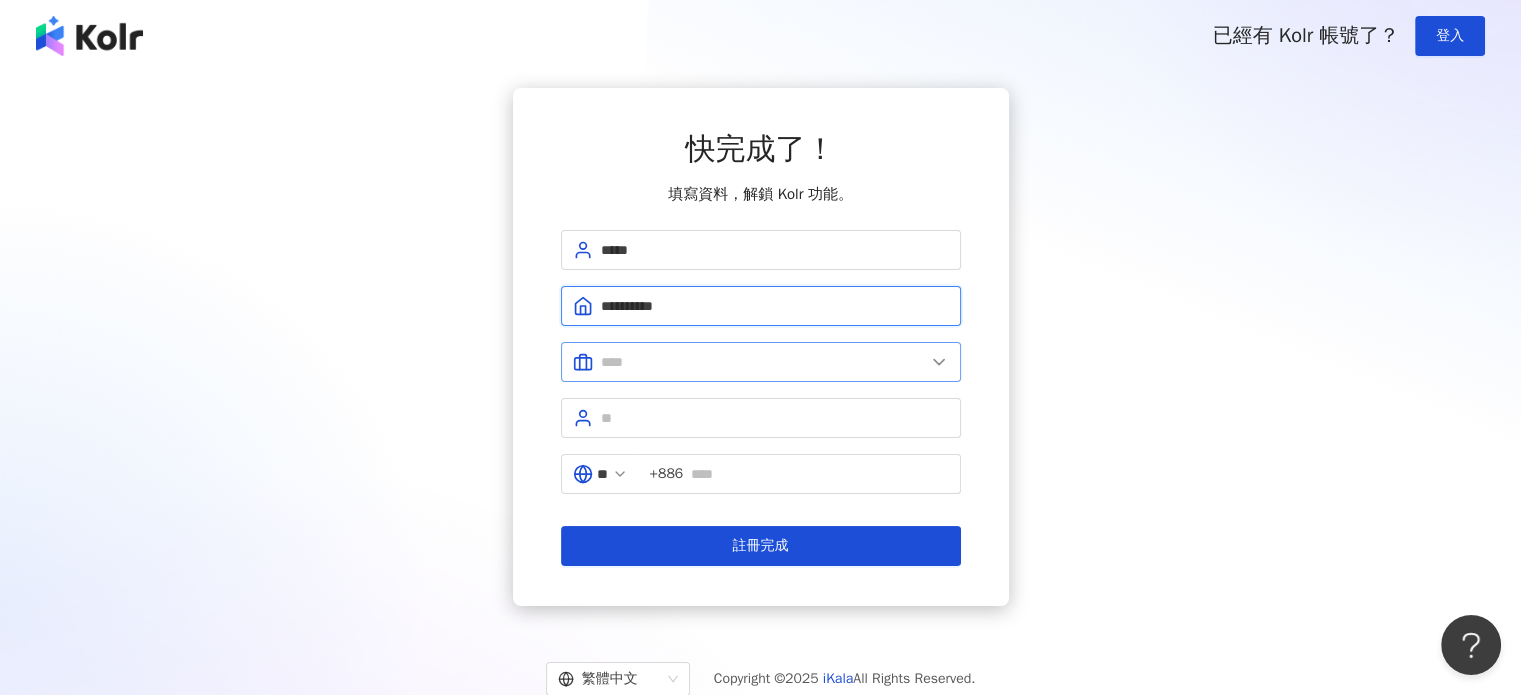 type on "**********" 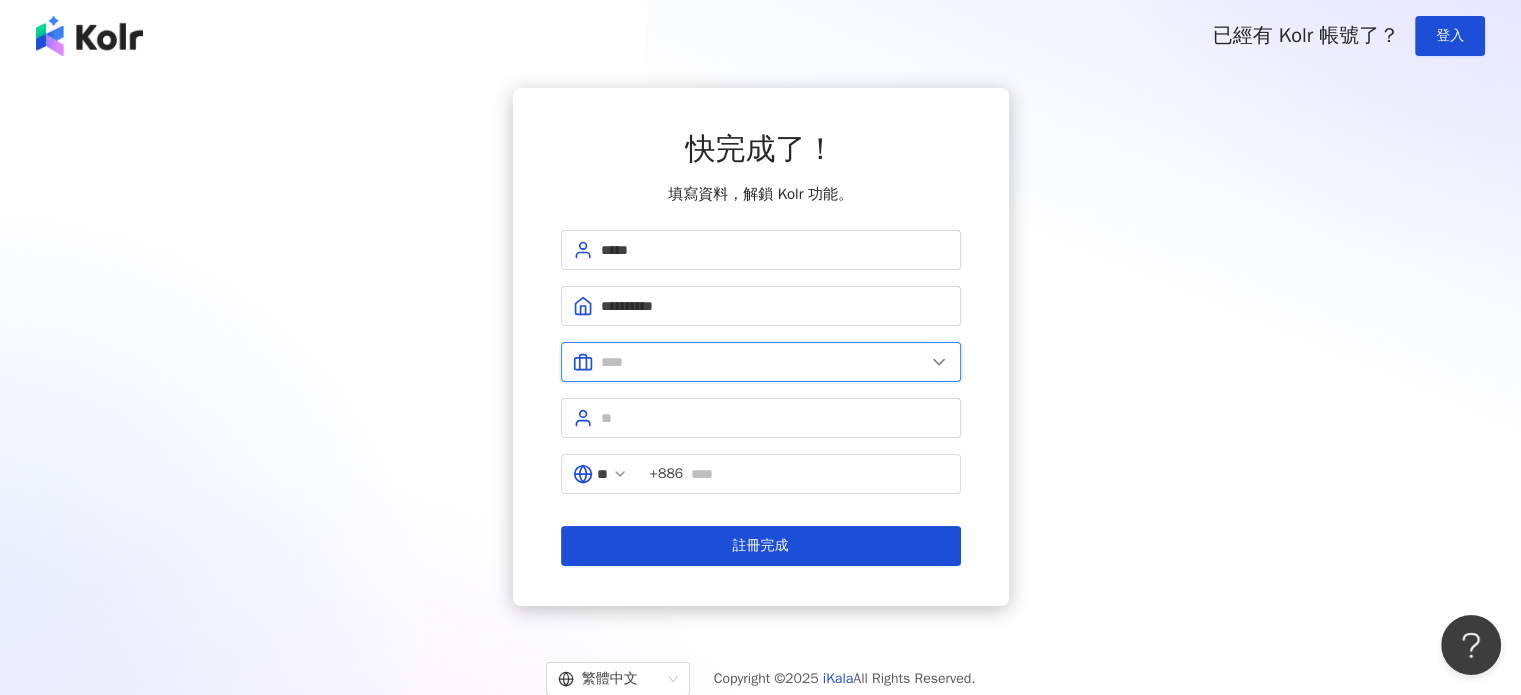 click at bounding box center [763, 362] 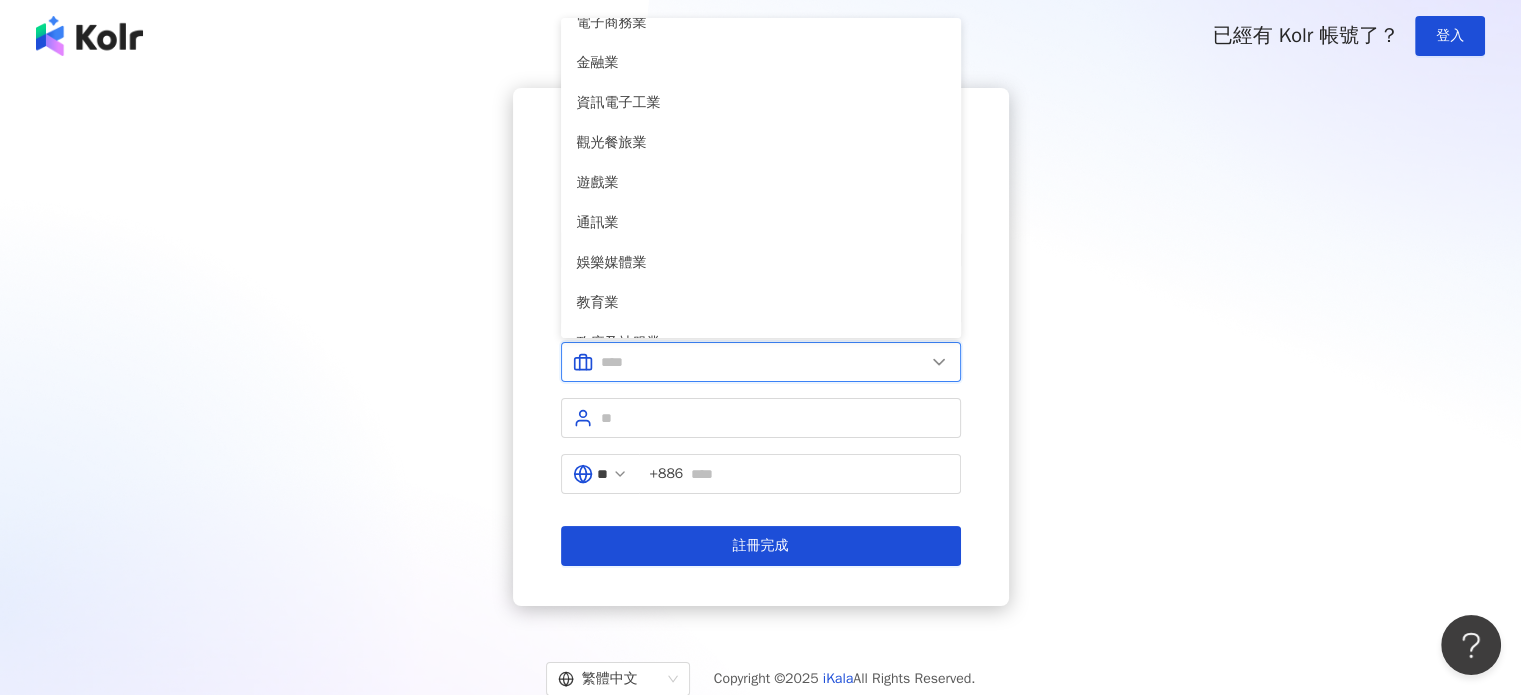 scroll, scrollTop: 200, scrollLeft: 0, axis: vertical 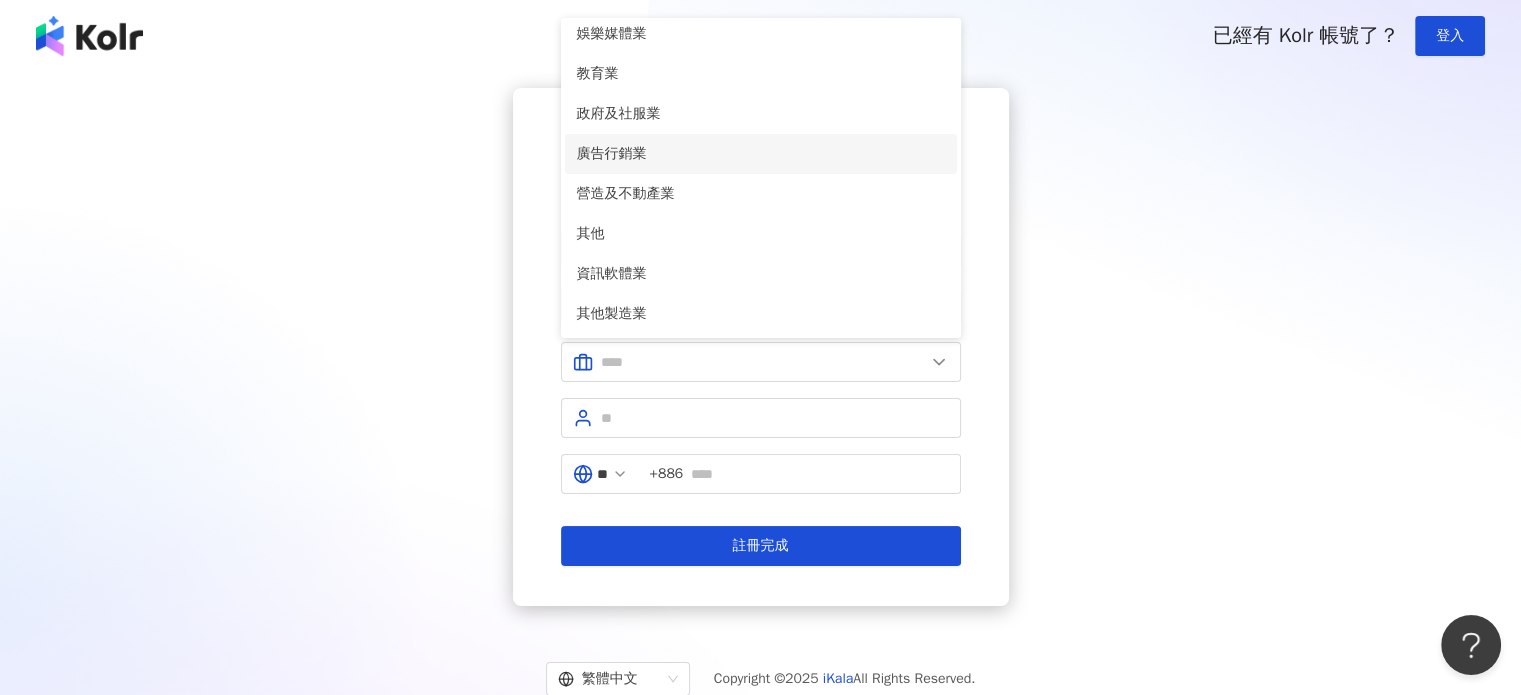 click on "廣告行銷業" at bounding box center (761, 154) 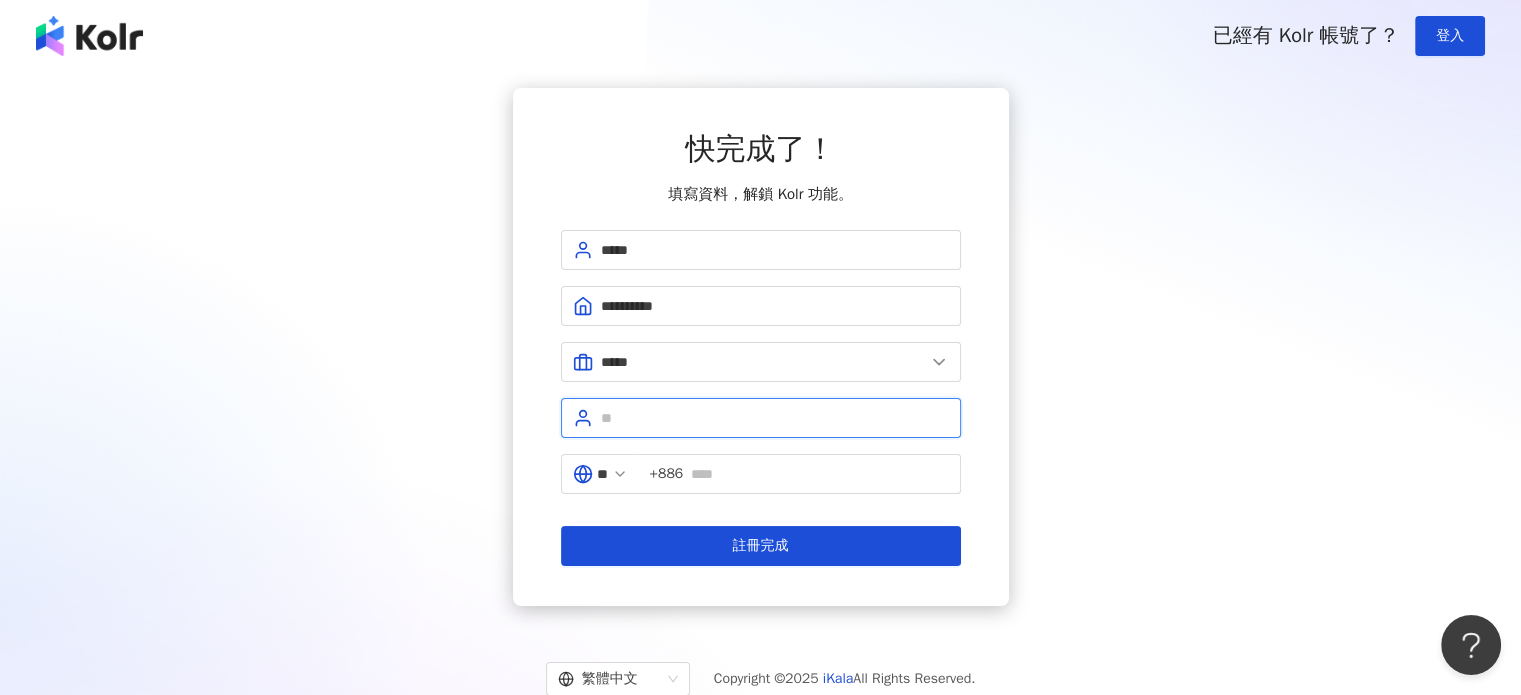 click at bounding box center (775, 418) 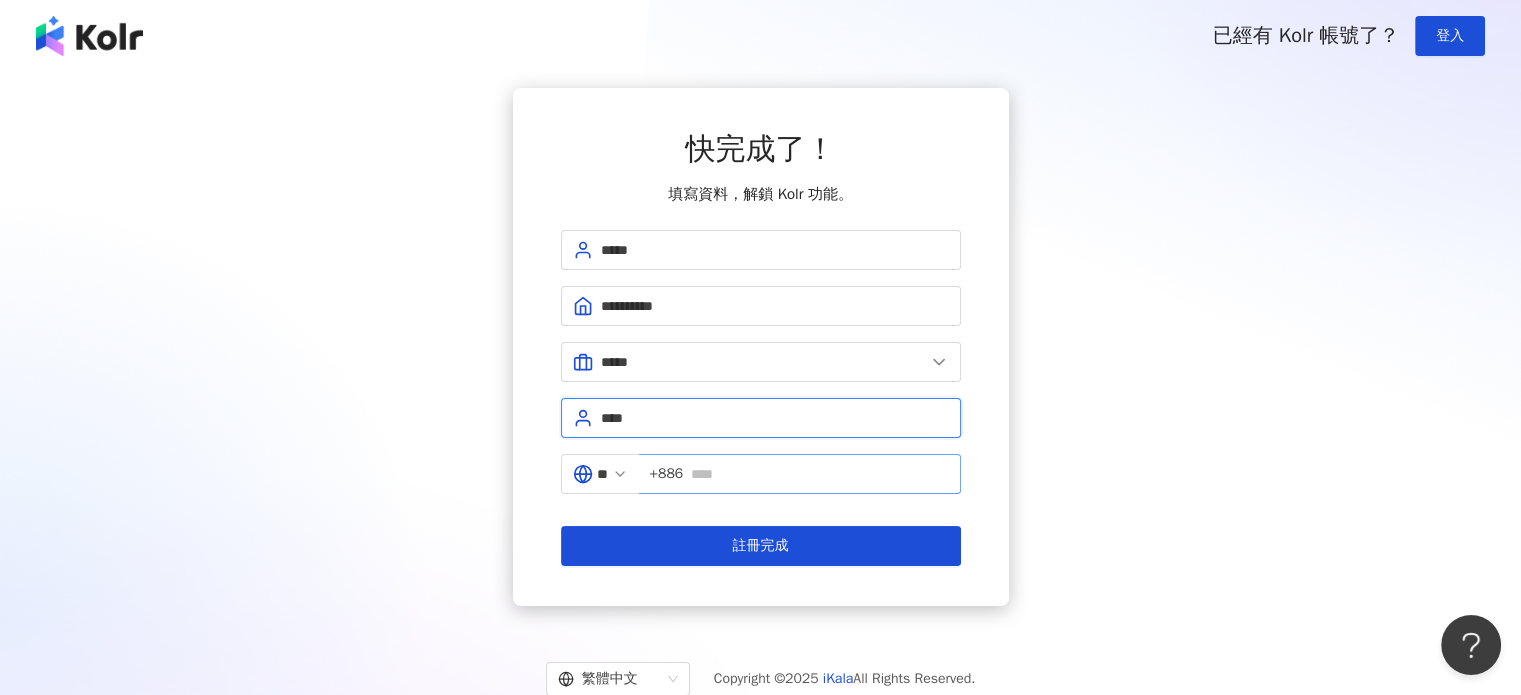 type on "****" 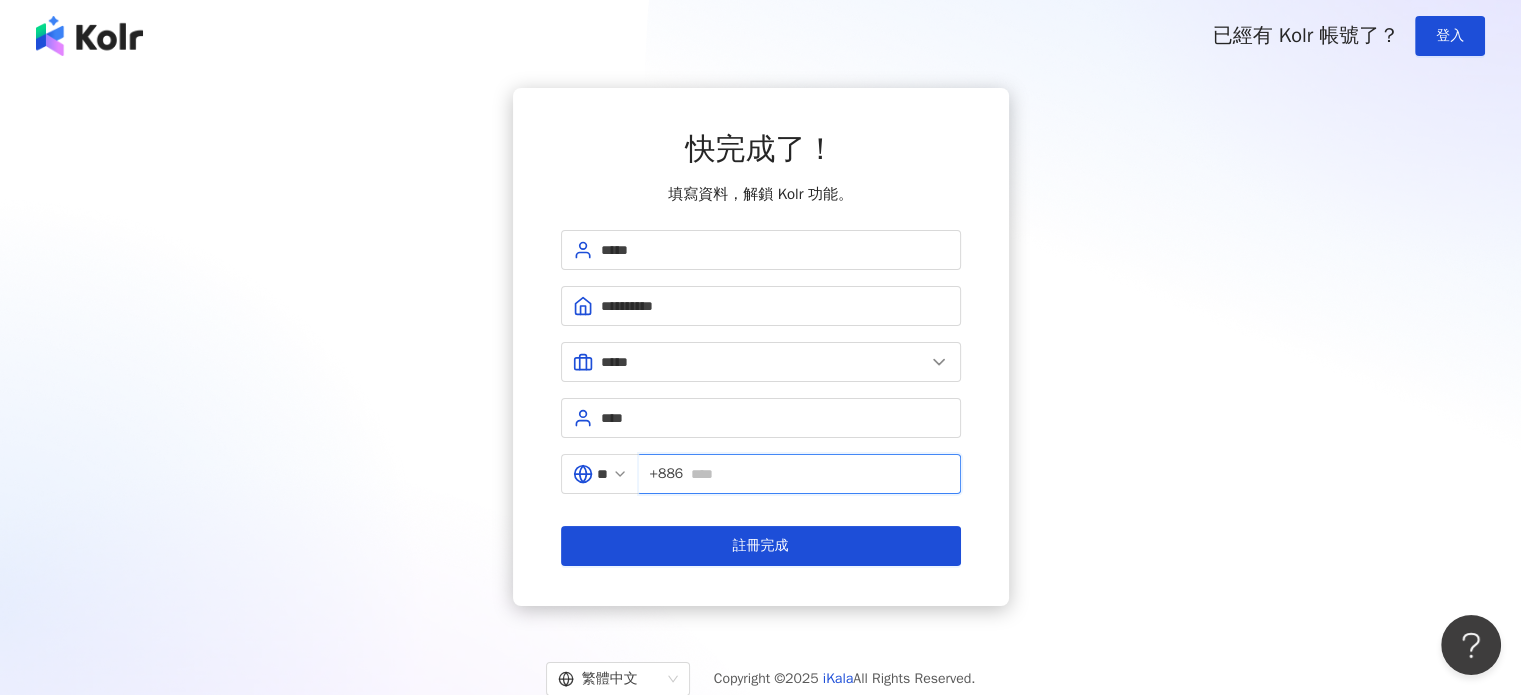 click at bounding box center [819, 474] 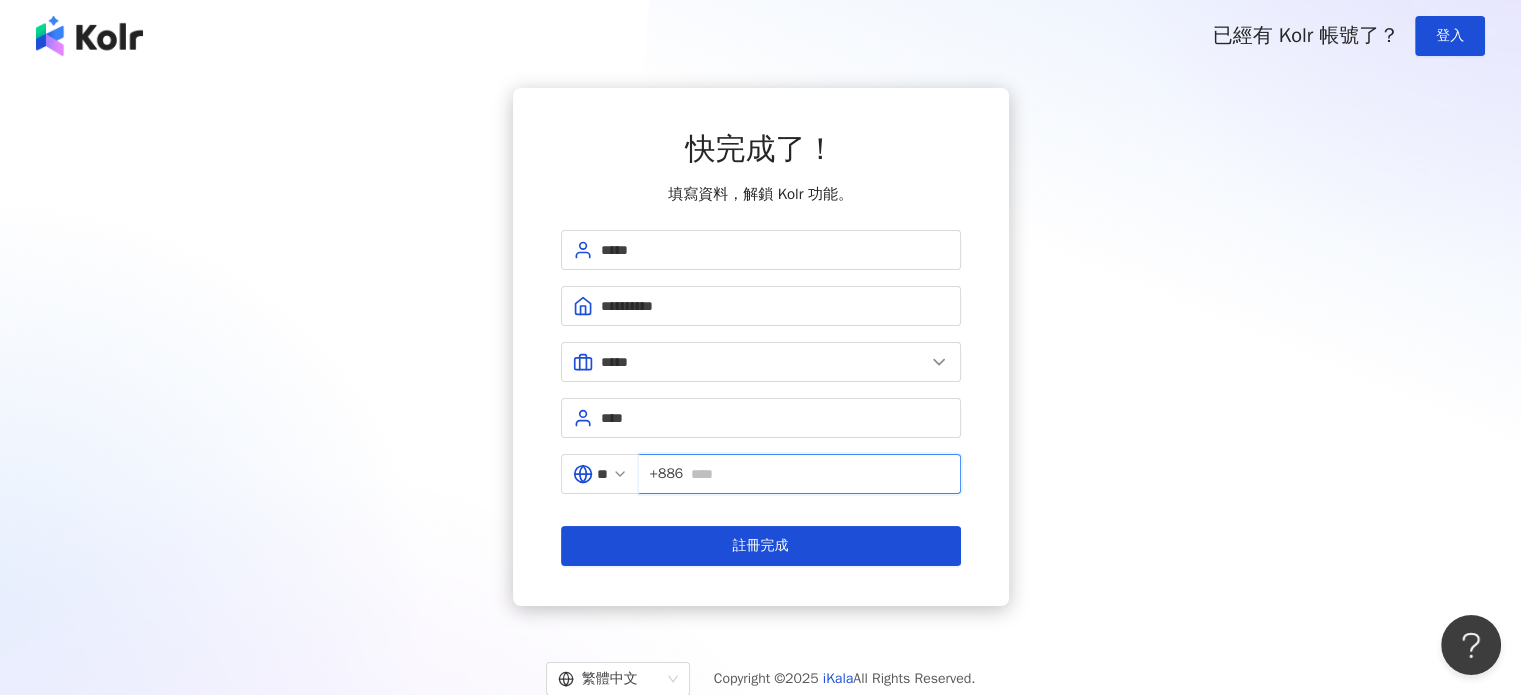 type on "*" 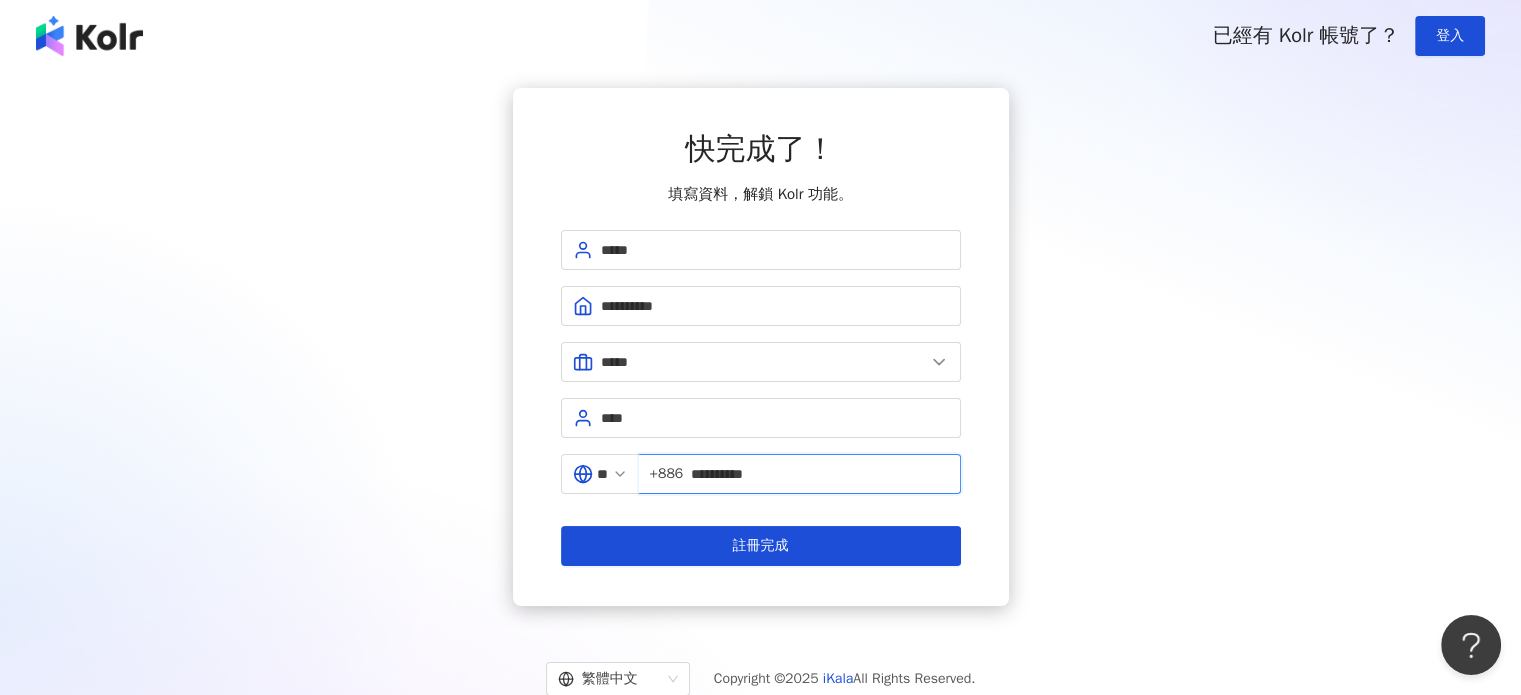 type on "**********" 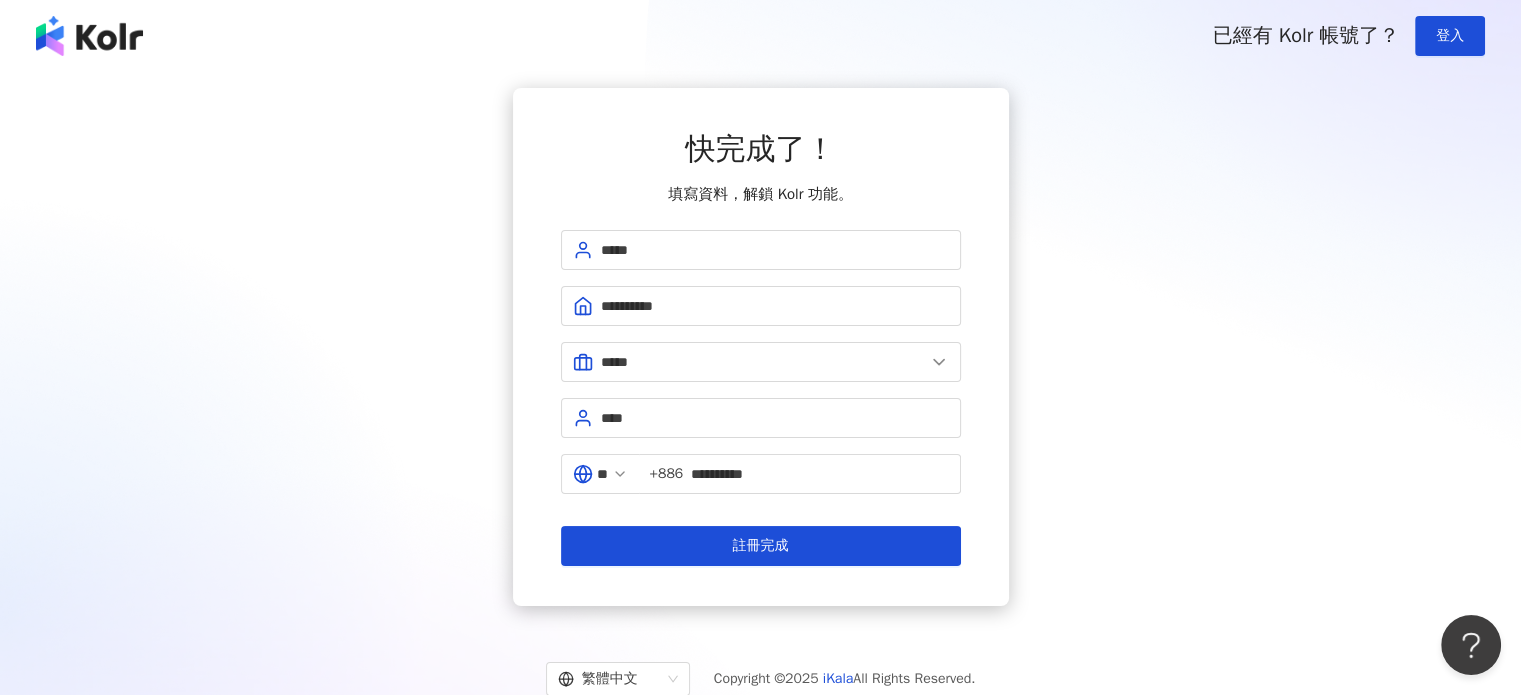 click on "**********" at bounding box center [761, 347] 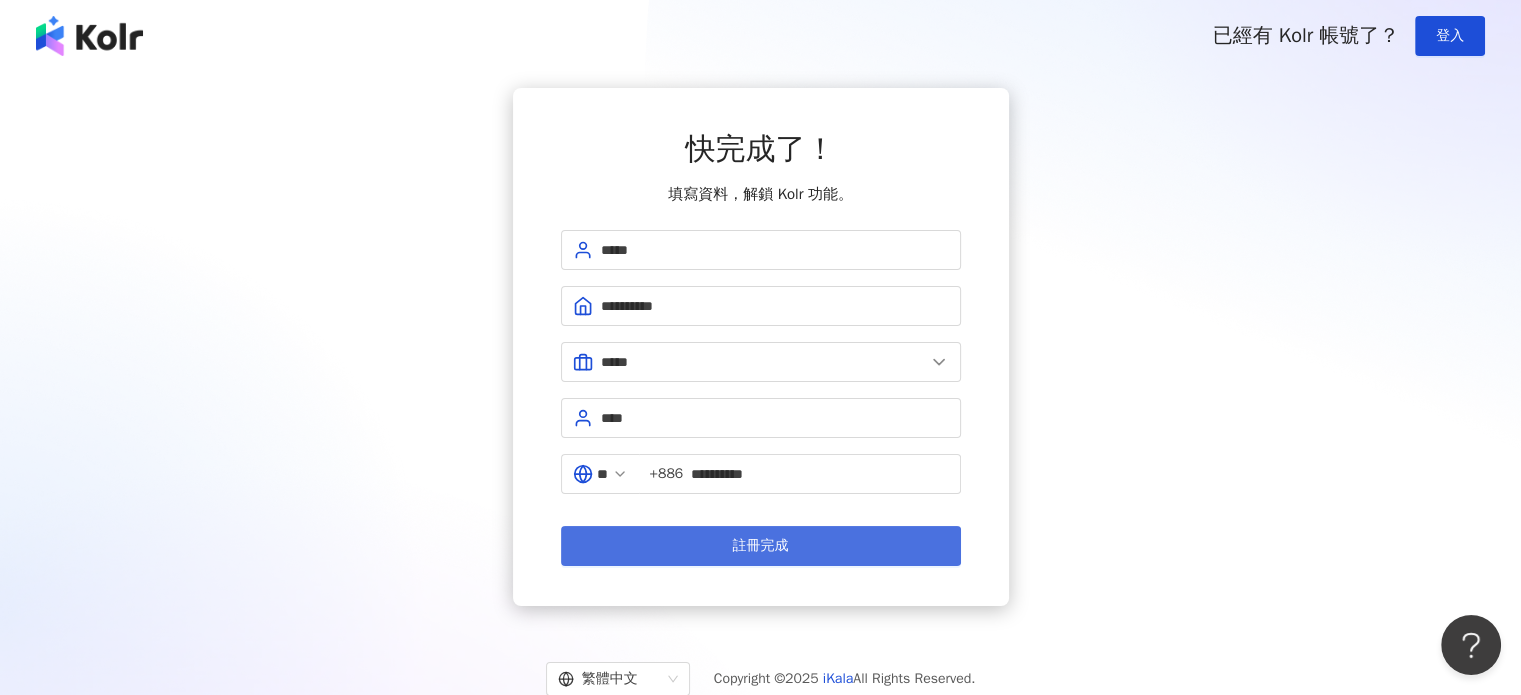 click on "註冊完成" at bounding box center [761, 546] 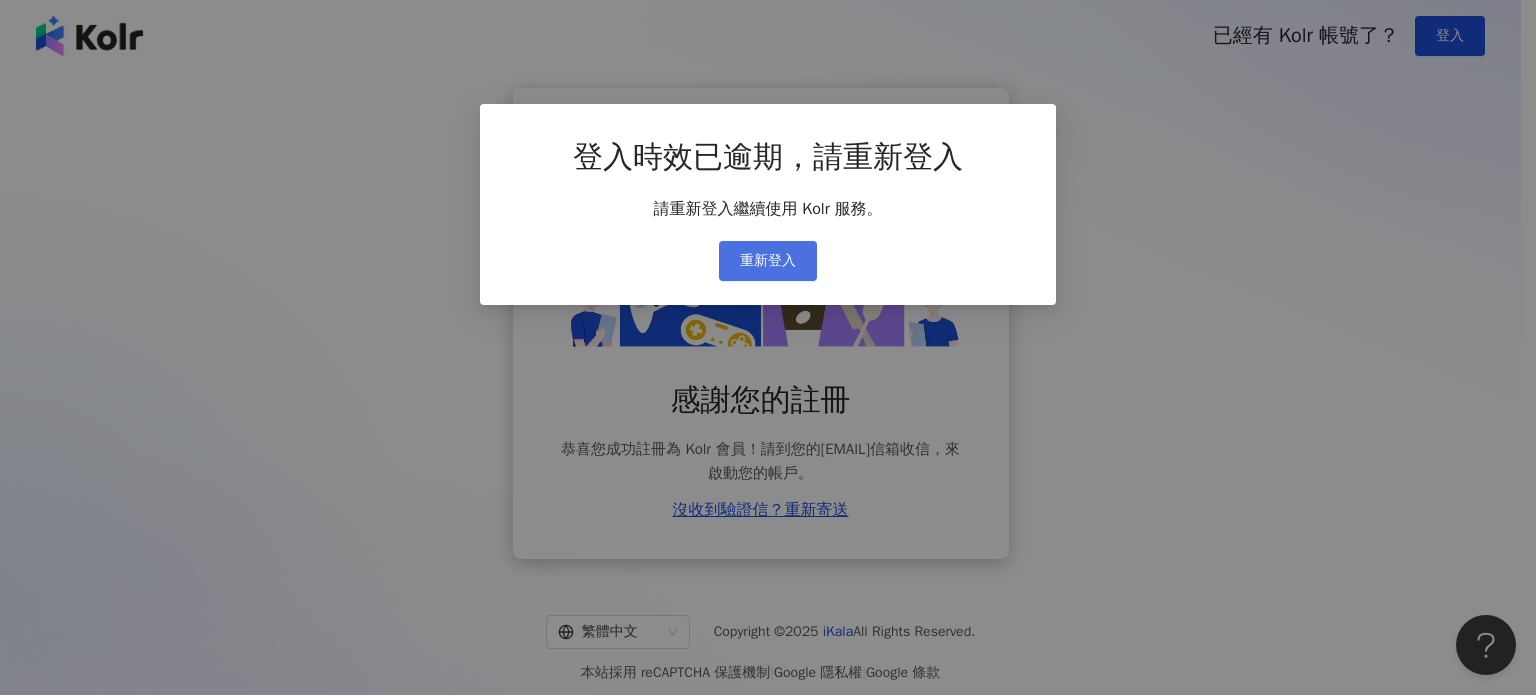 click on "重新登入" at bounding box center [768, 261] 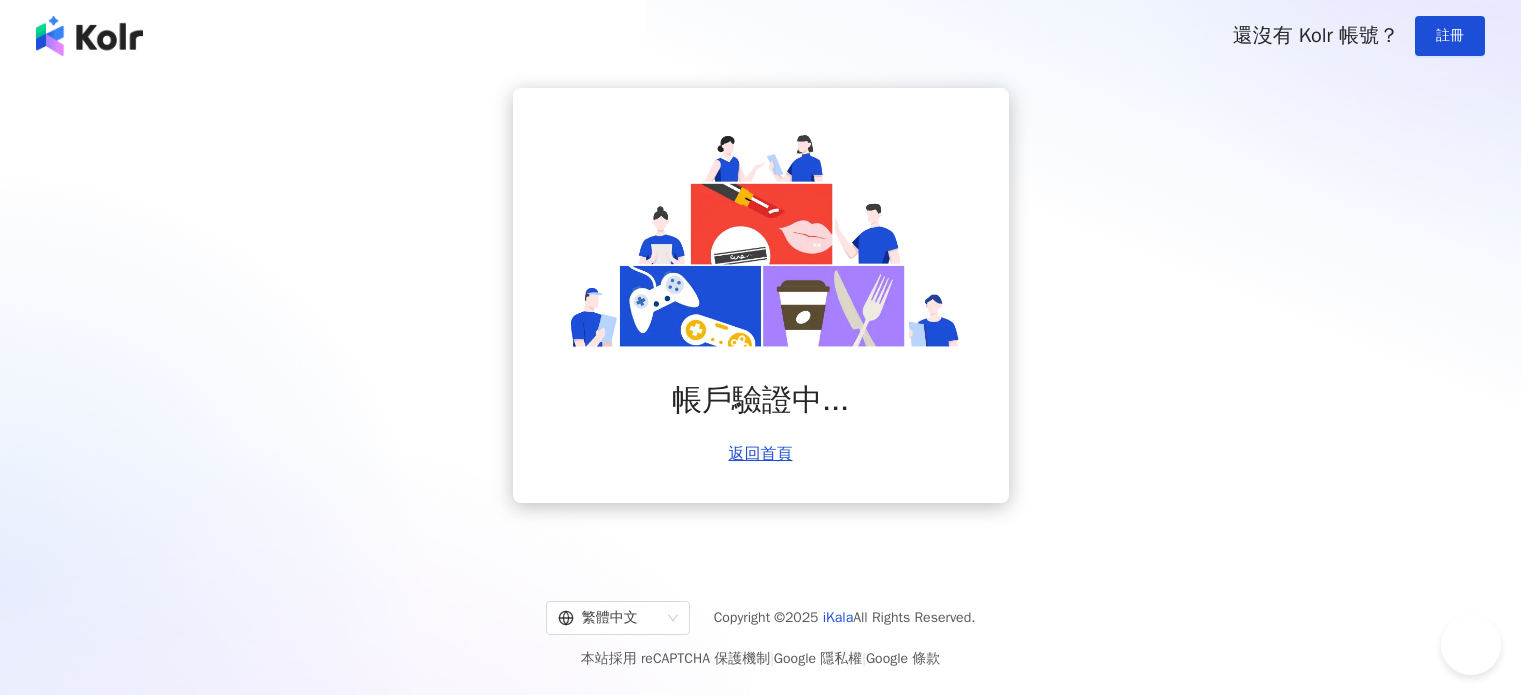 scroll, scrollTop: 0, scrollLeft: 0, axis: both 